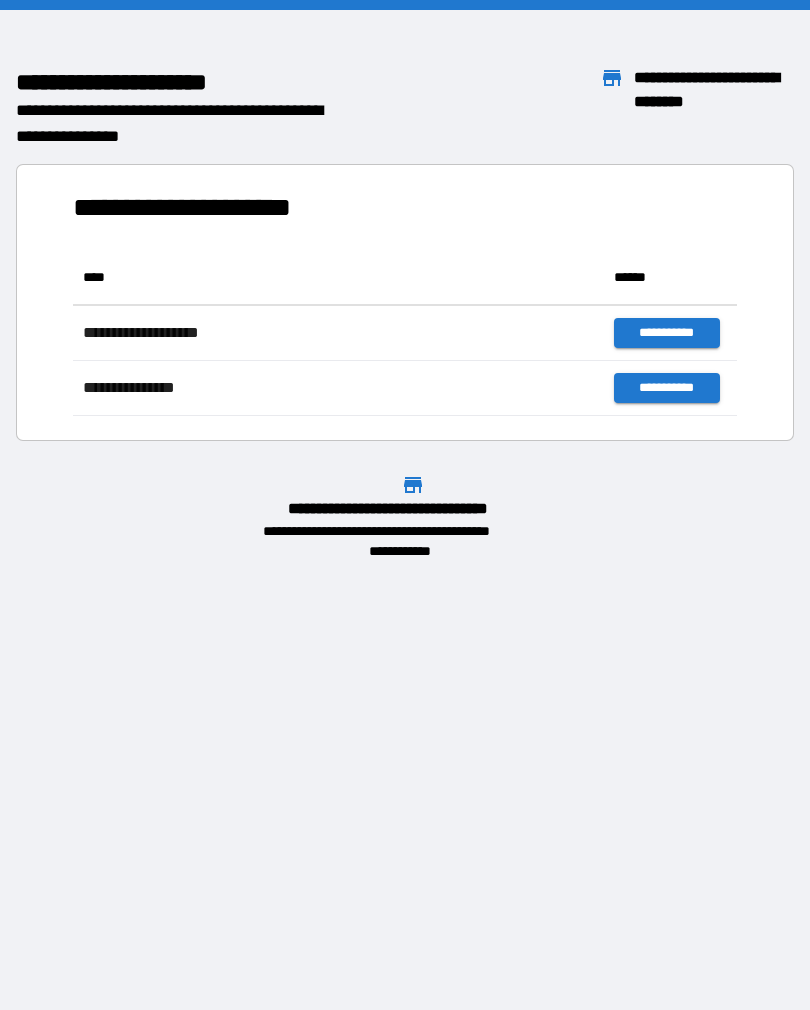 scroll, scrollTop: 0, scrollLeft: 0, axis: both 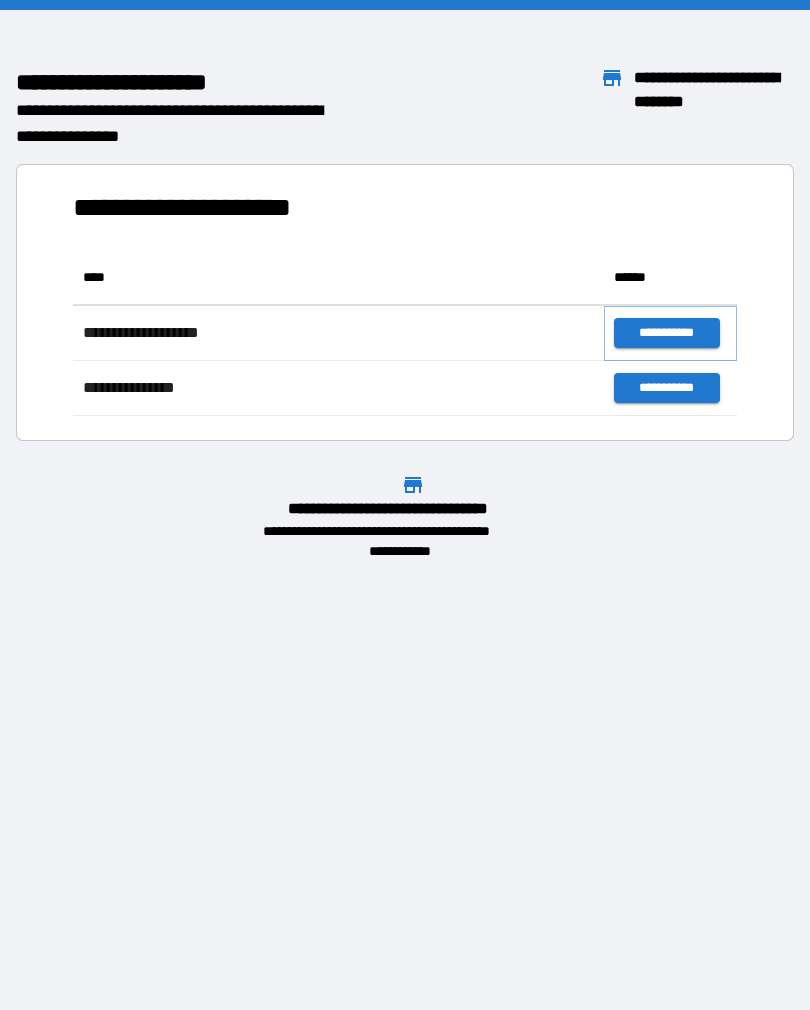 click on "**********" at bounding box center [666, 333] 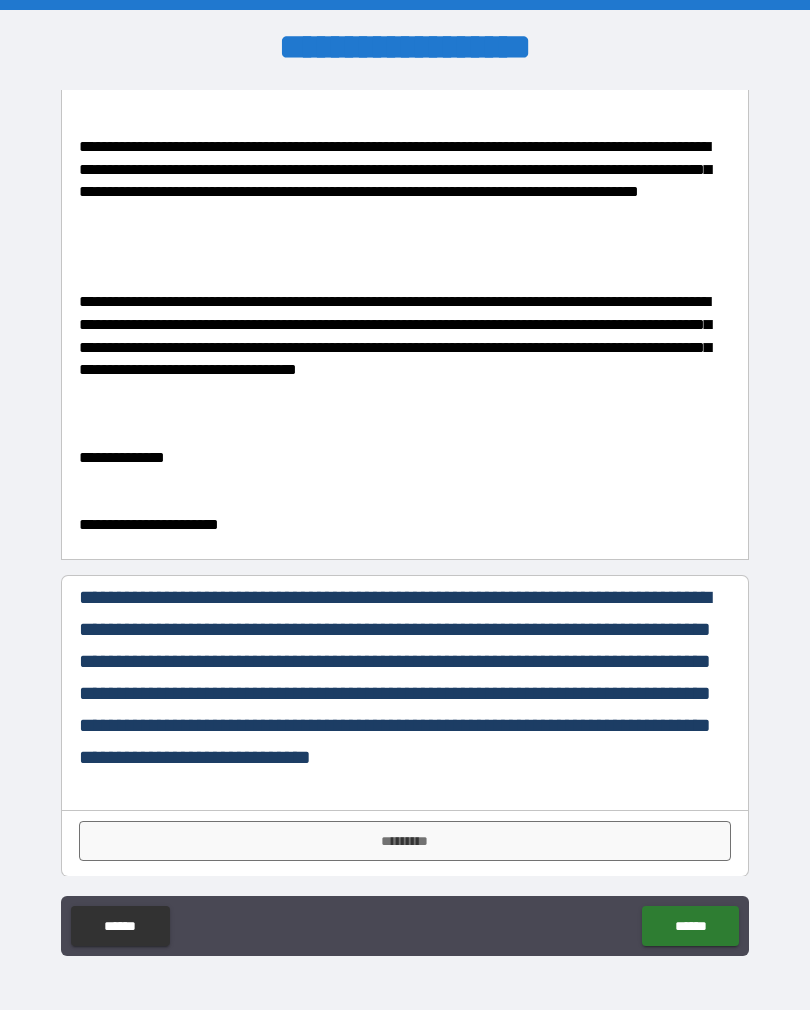 scroll, scrollTop: 249, scrollLeft: 0, axis: vertical 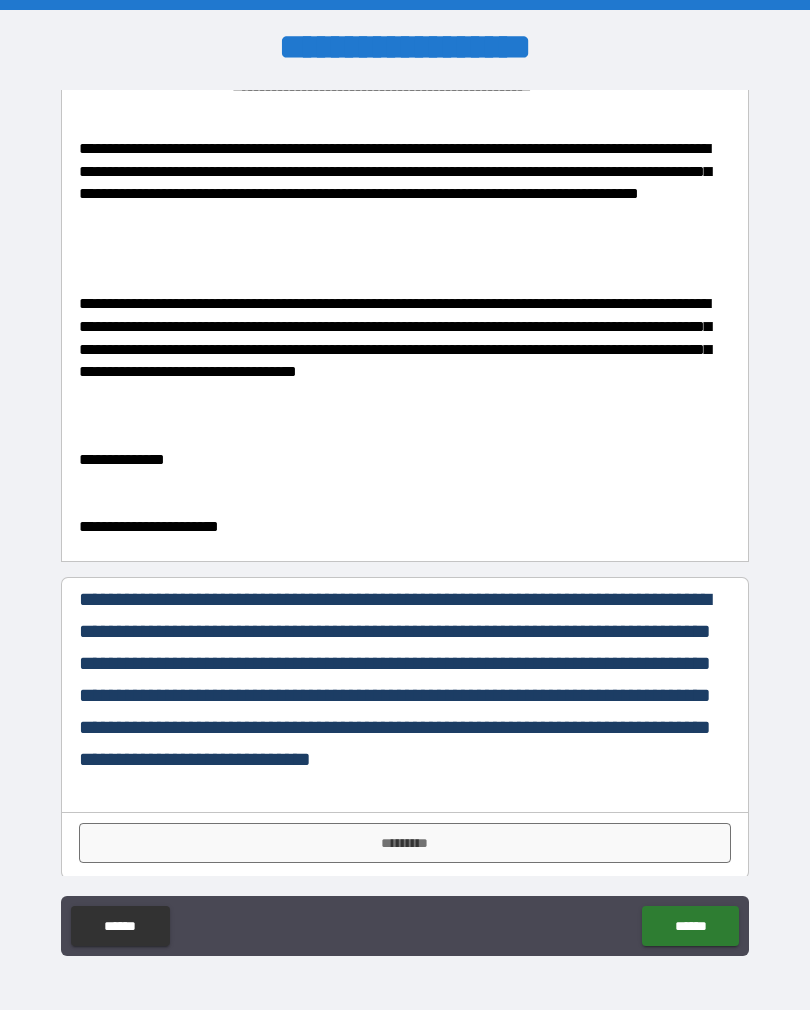 click on "*********" at bounding box center [405, 843] 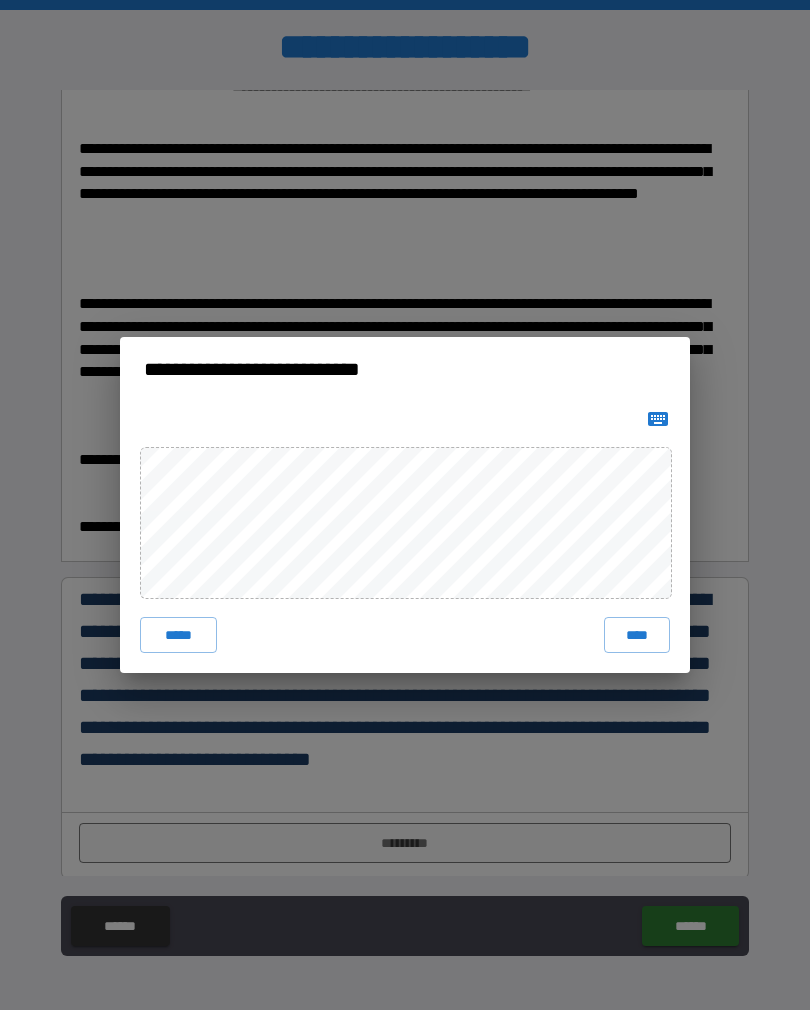 click on "****" at bounding box center (637, 635) 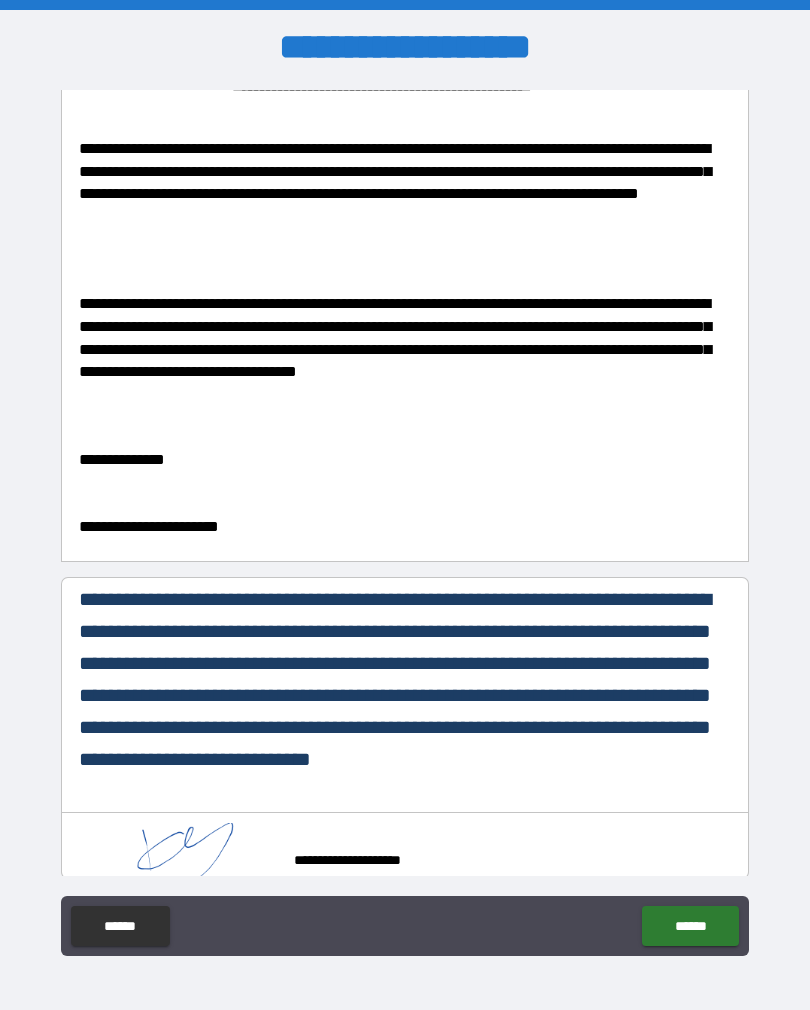 scroll, scrollTop: 239, scrollLeft: 0, axis: vertical 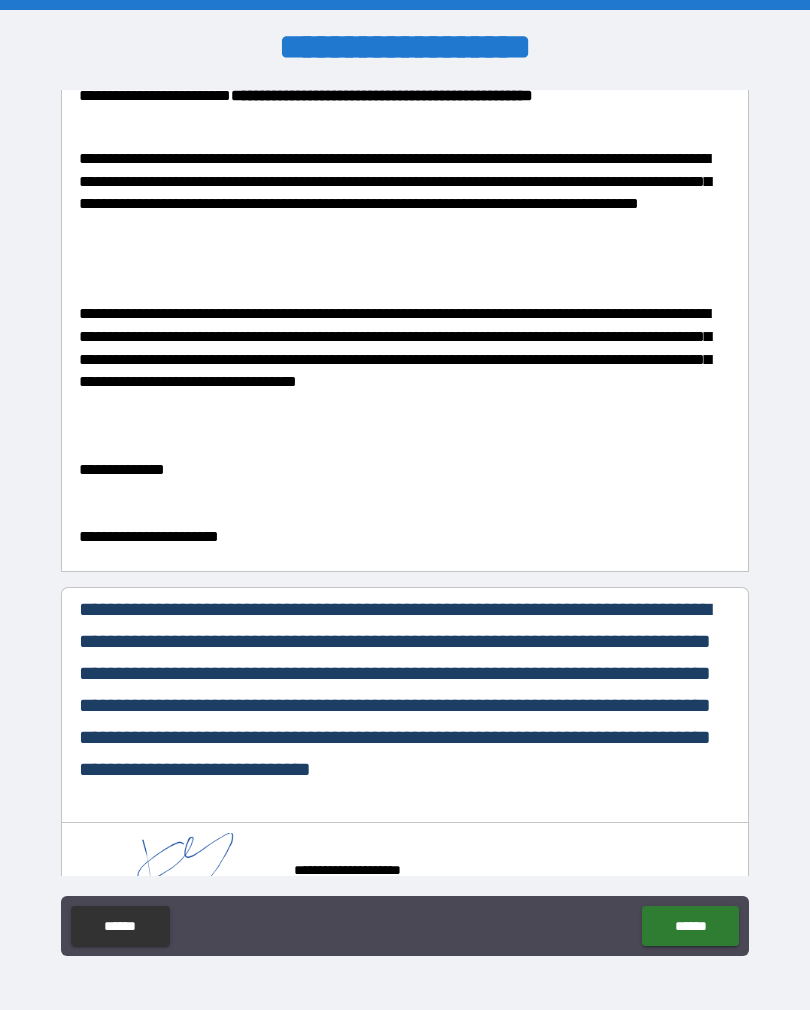 click on "******" at bounding box center (690, 926) 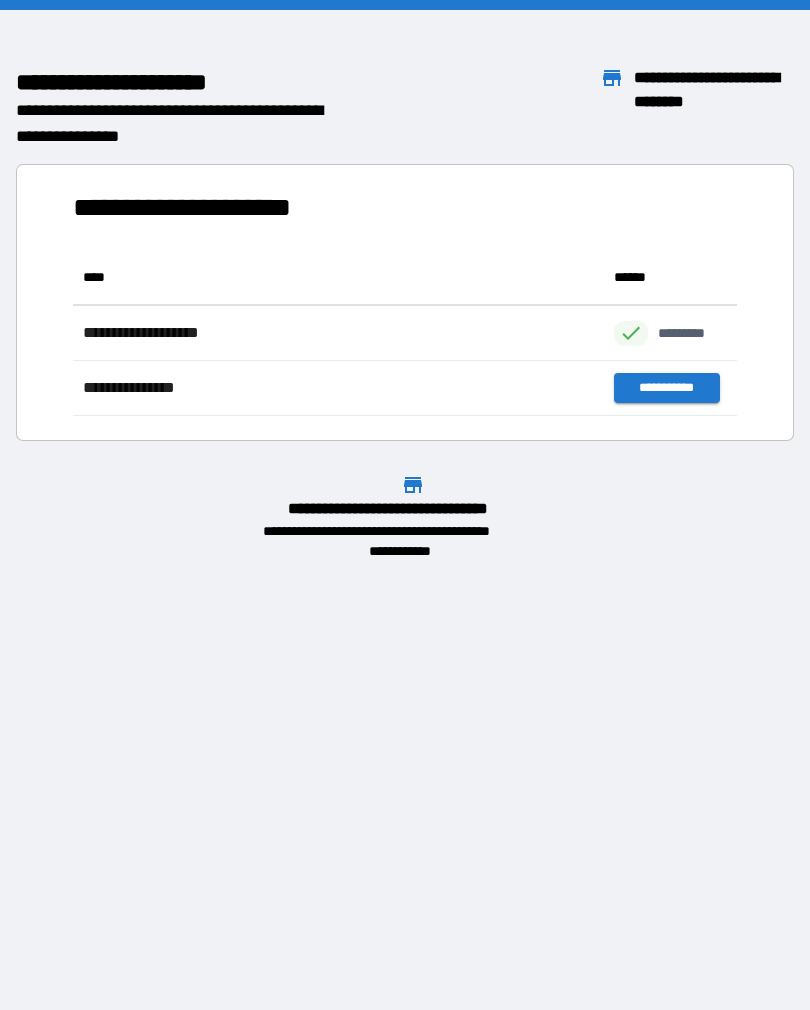 scroll, scrollTop: 166, scrollLeft: 664, axis: both 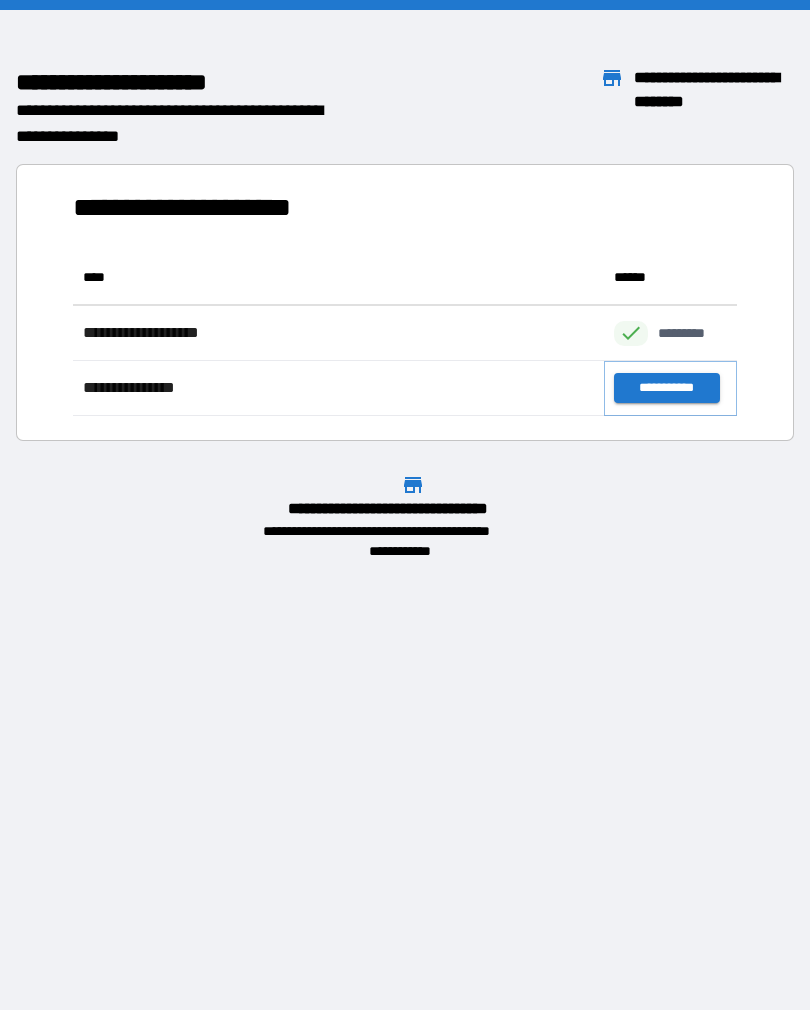 click on "**********" at bounding box center [666, 388] 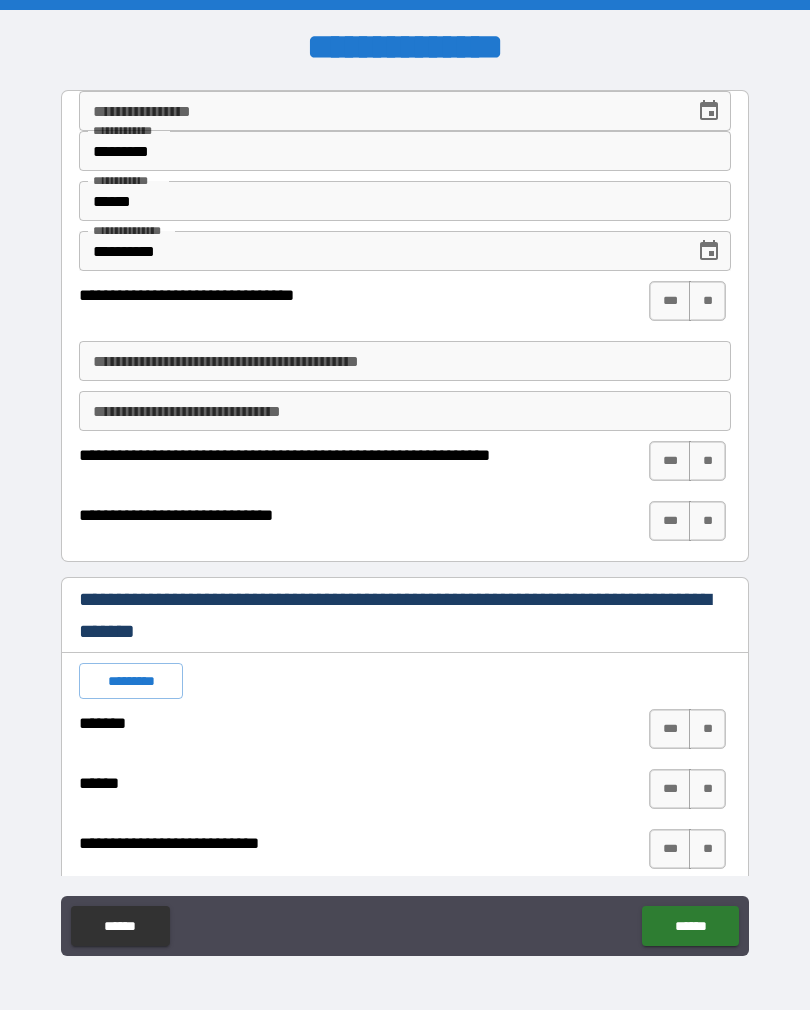 scroll, scrollTop: 0, scrollLeft: 0, axis: both 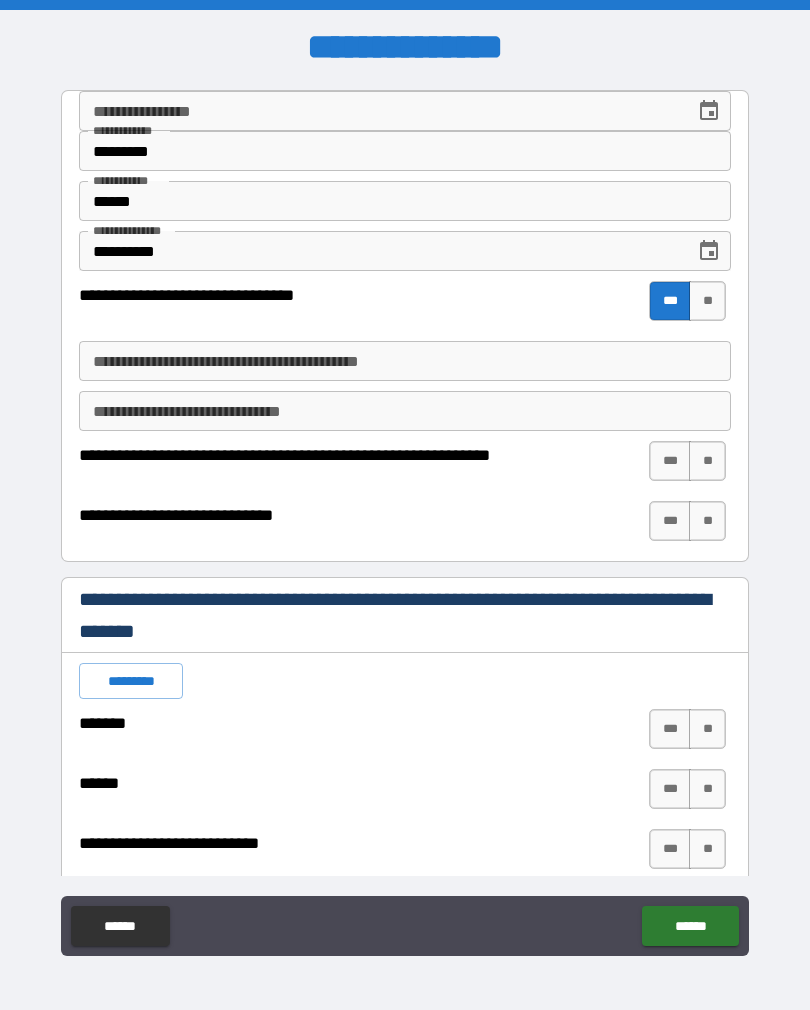 click on "**********" at bounding box center [405, 361] 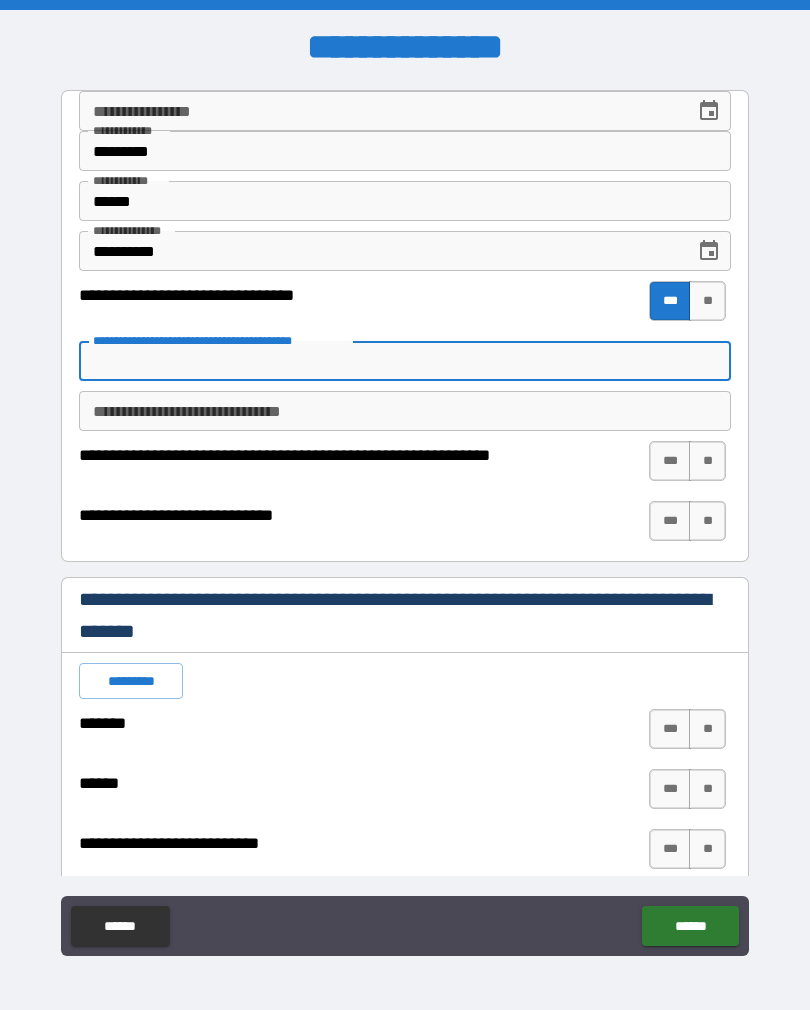 click on "**********" at bounding box center [405, 523] 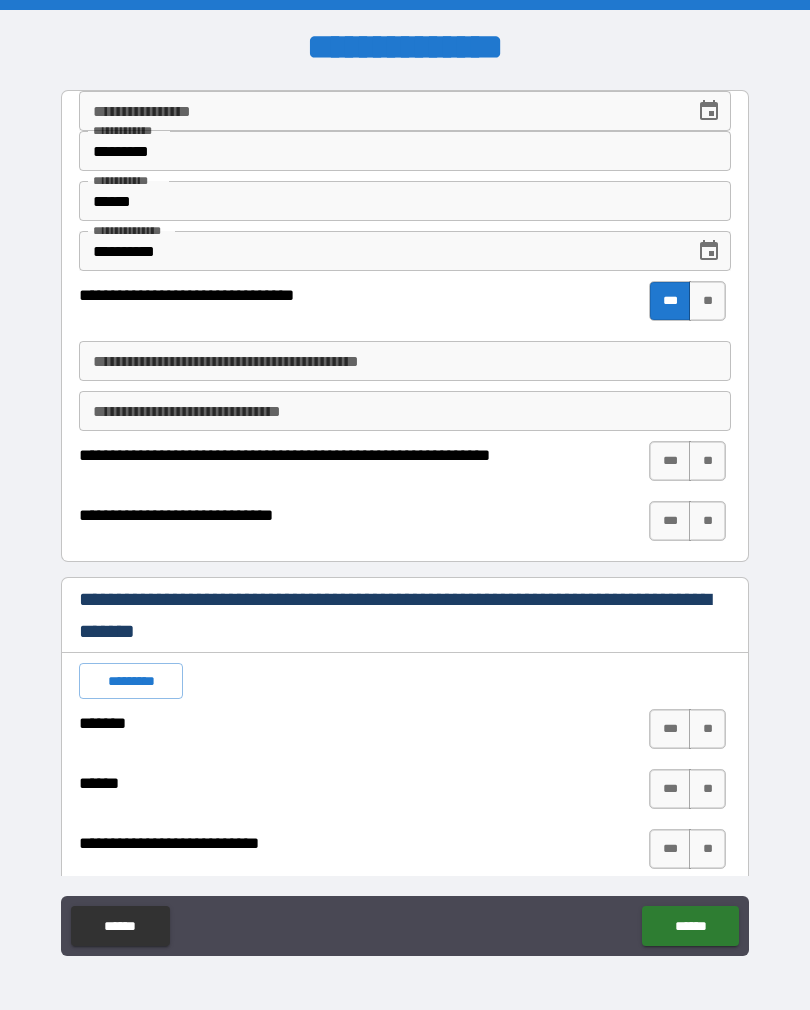 click on "**" at bounding box center [707, 521] 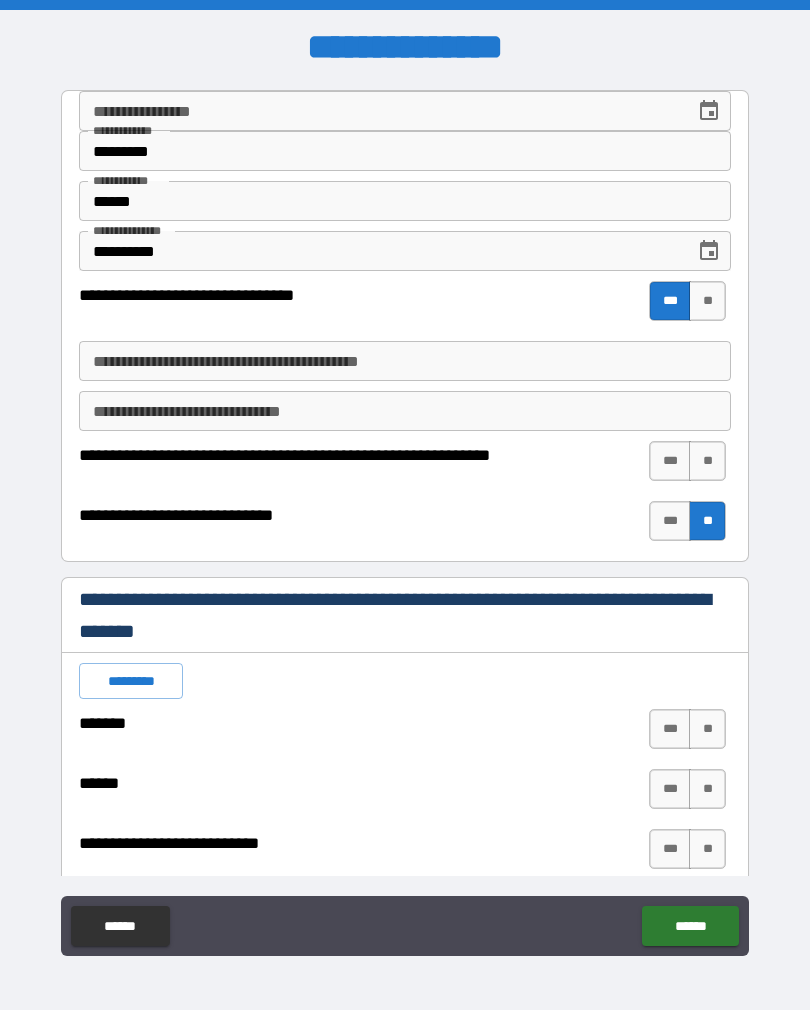 click on "**" at bounding box center [707, 461] 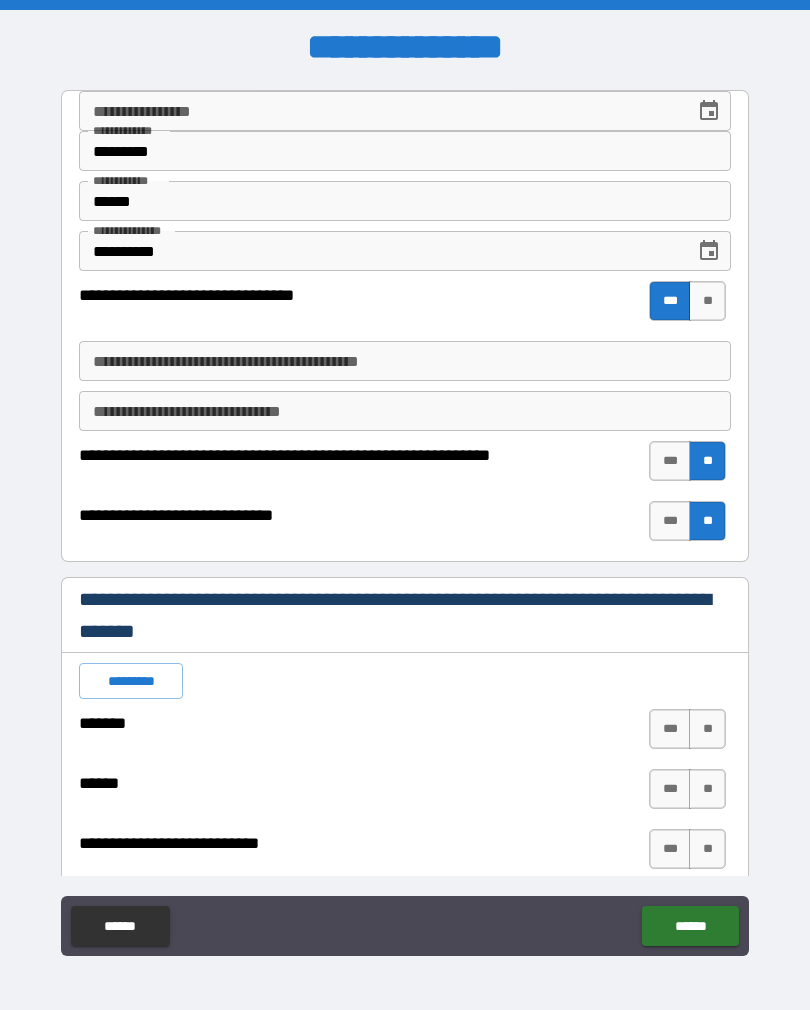 click on "***" at bounding box center (670, 461) 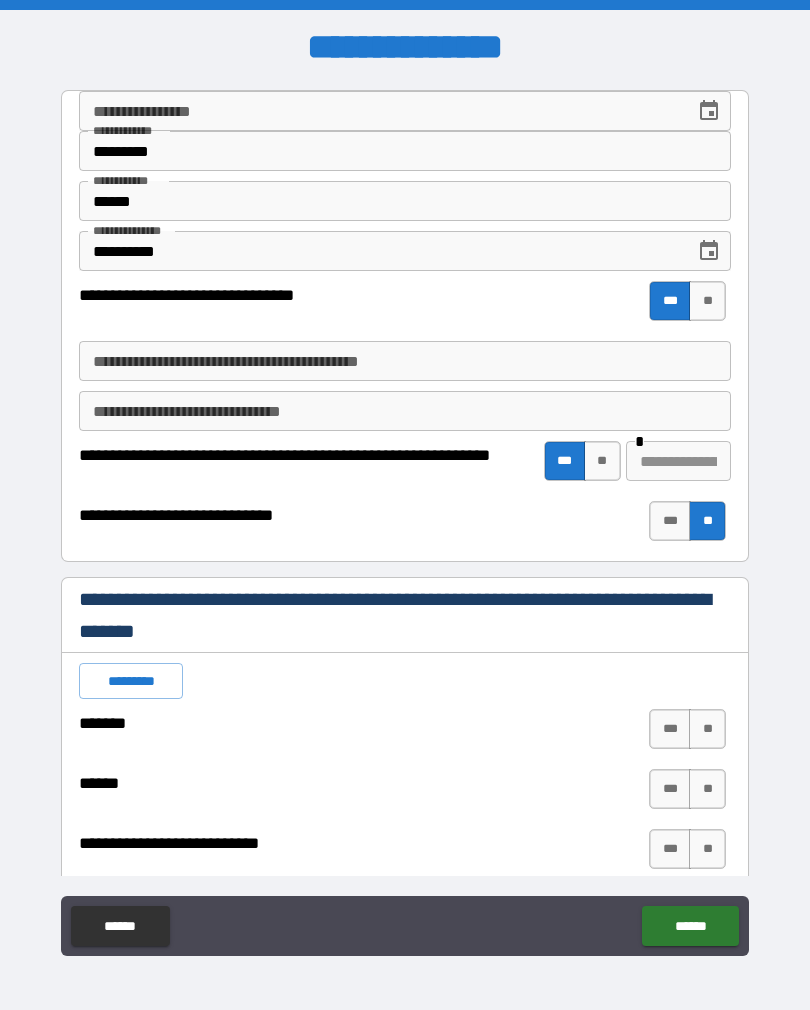 type on "*" 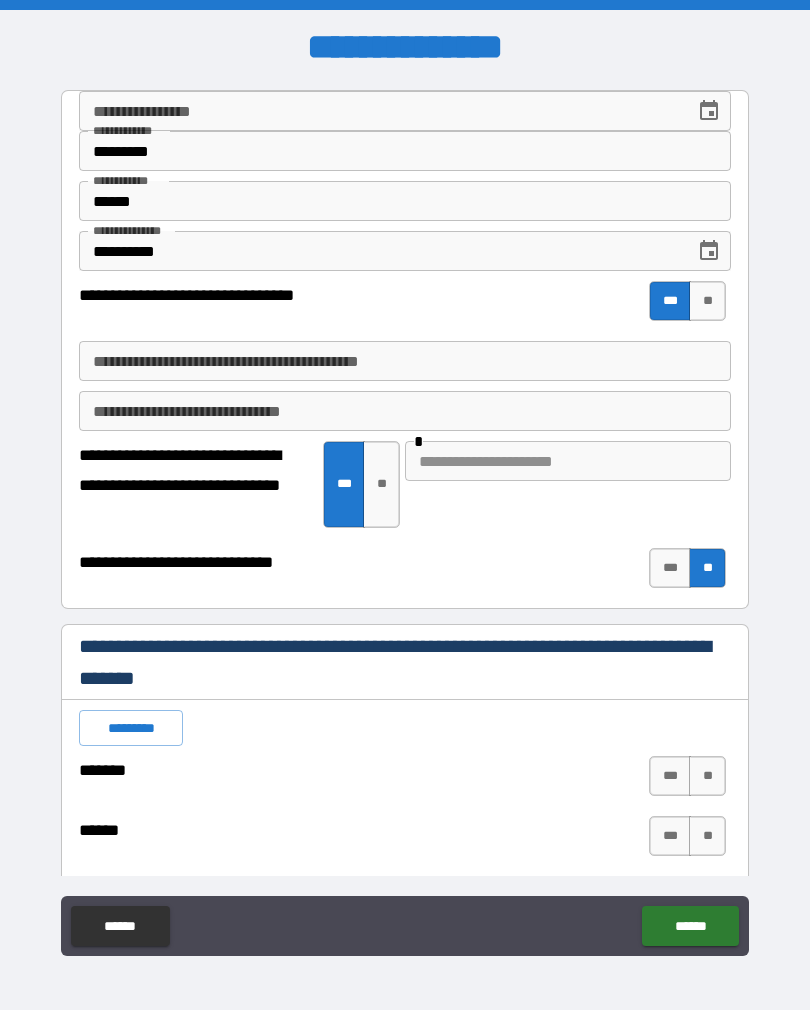 click at bounding box center [568, 461] 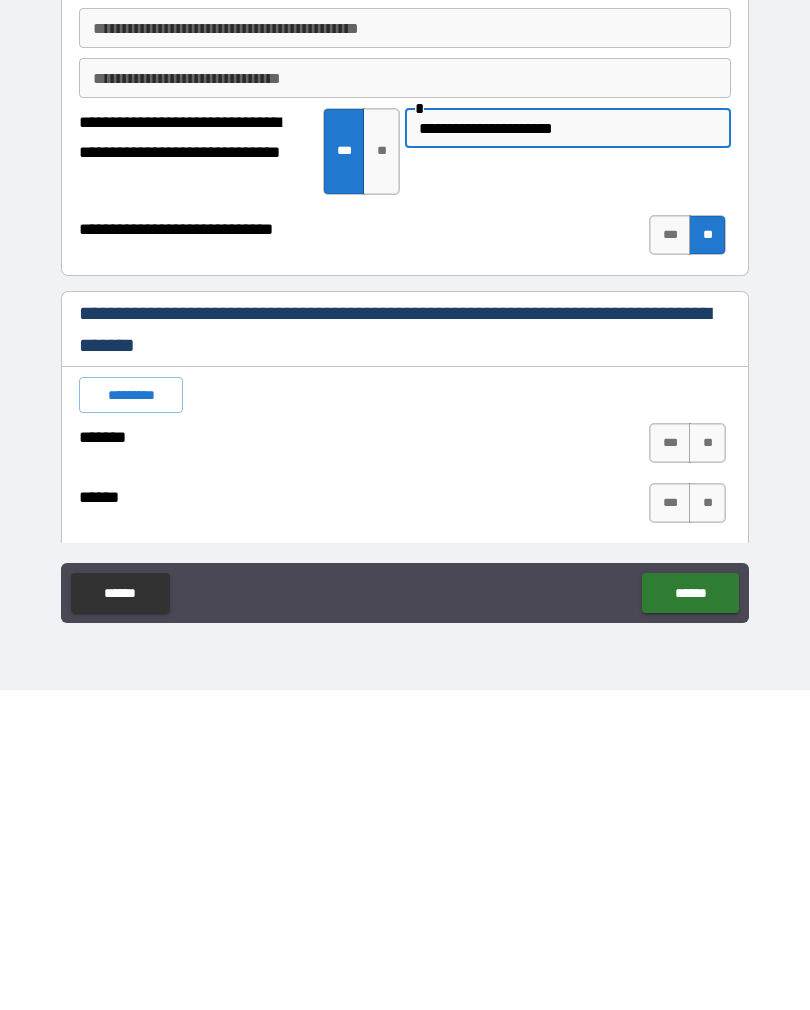 scroll, scrollTop: 31, scrollLeft: 0, axis: vertical 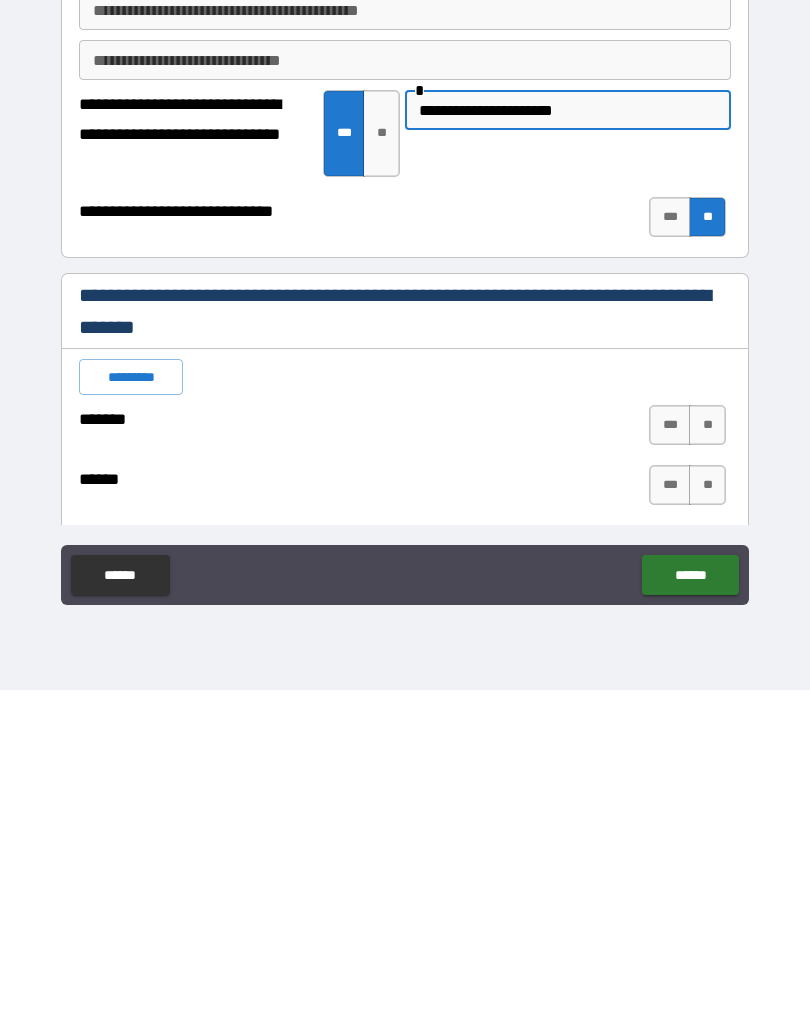 type on "**********" 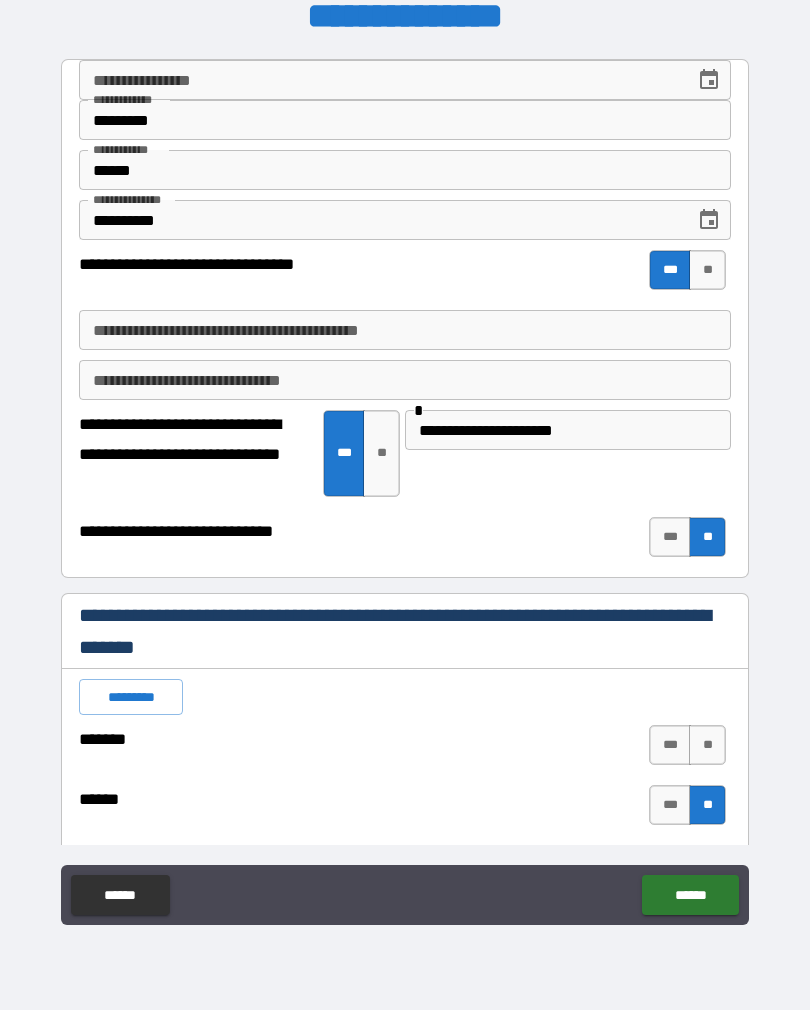 click on "**" at bounding box center [707, 745] 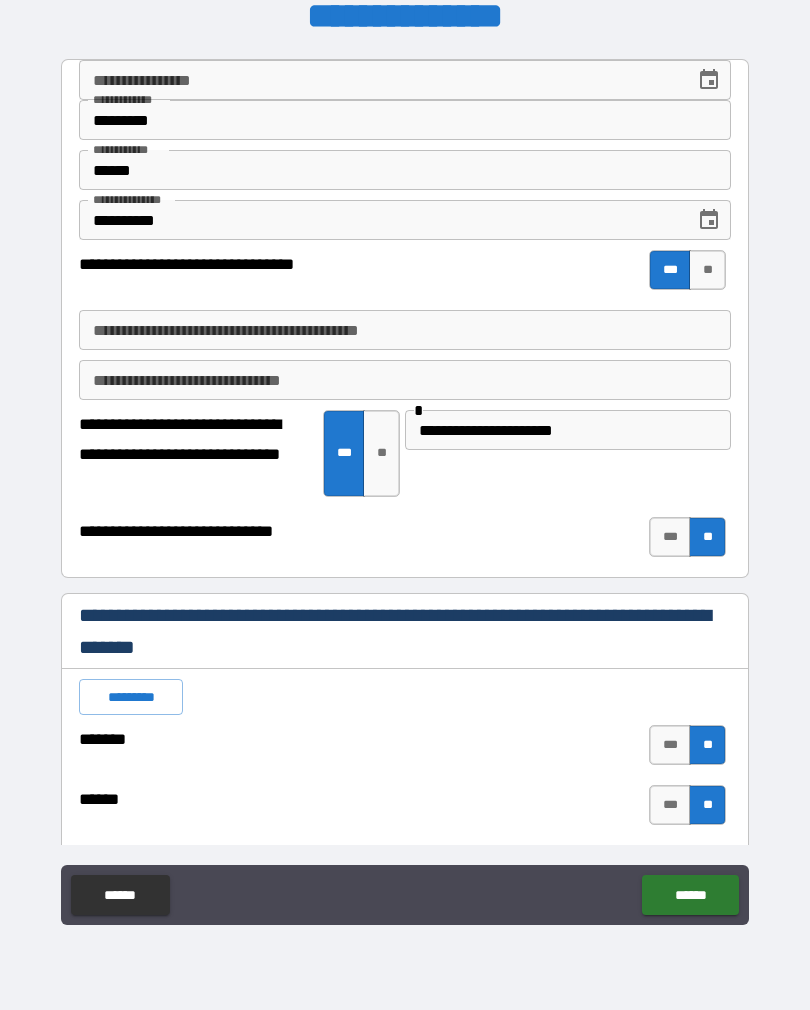 click on "******" at bounding box center [690, 895] 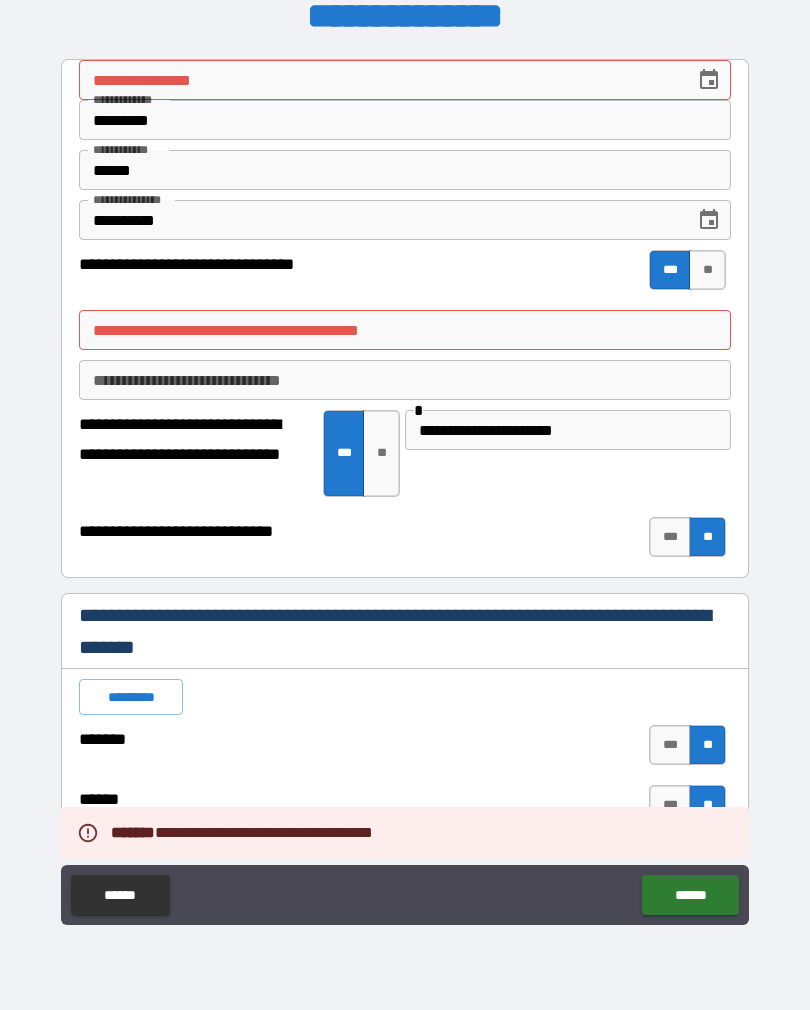 type on "*" 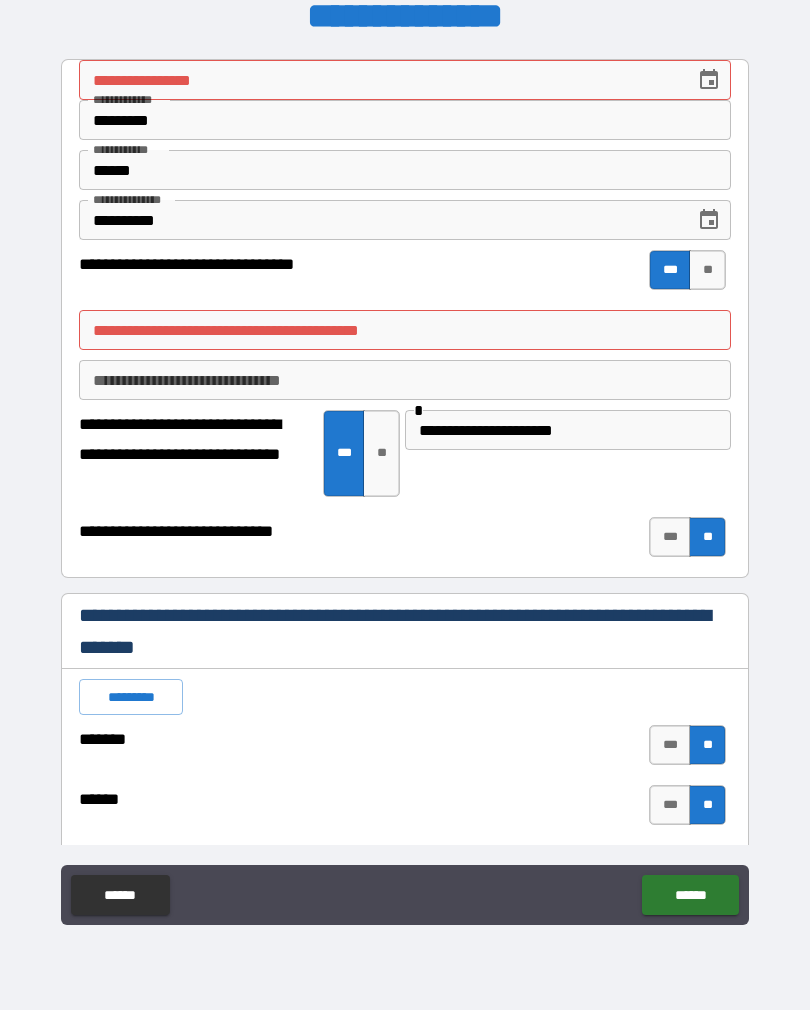 click 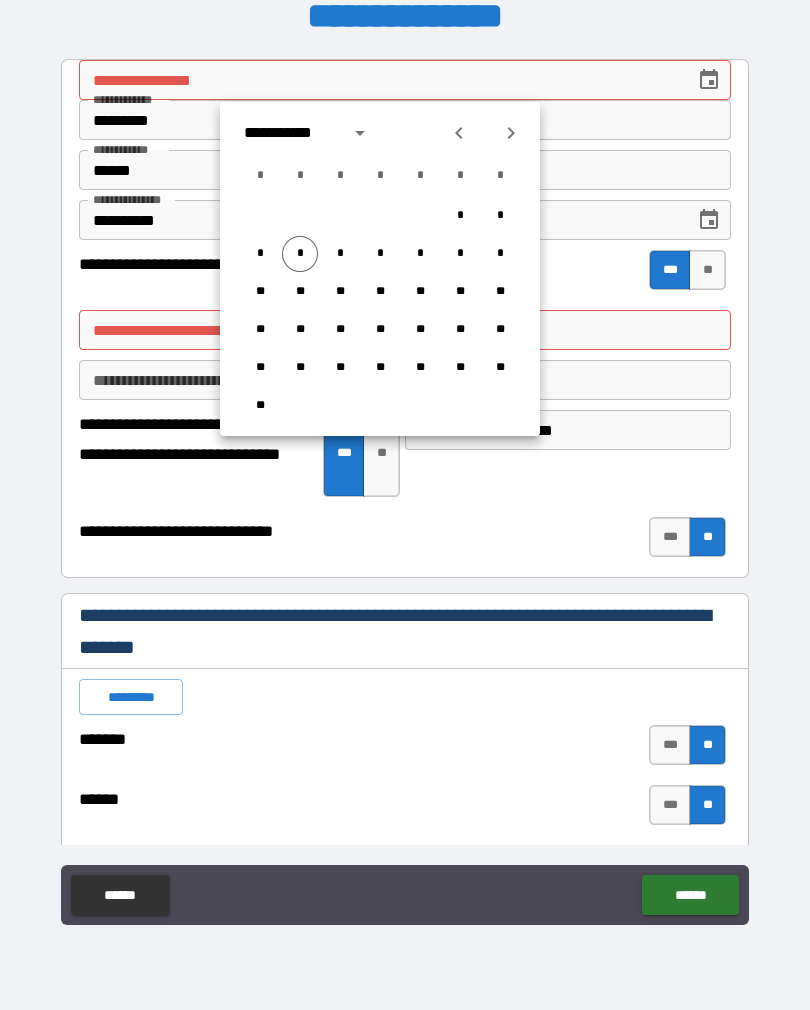 click on "*" at bounding box center (300, 254) 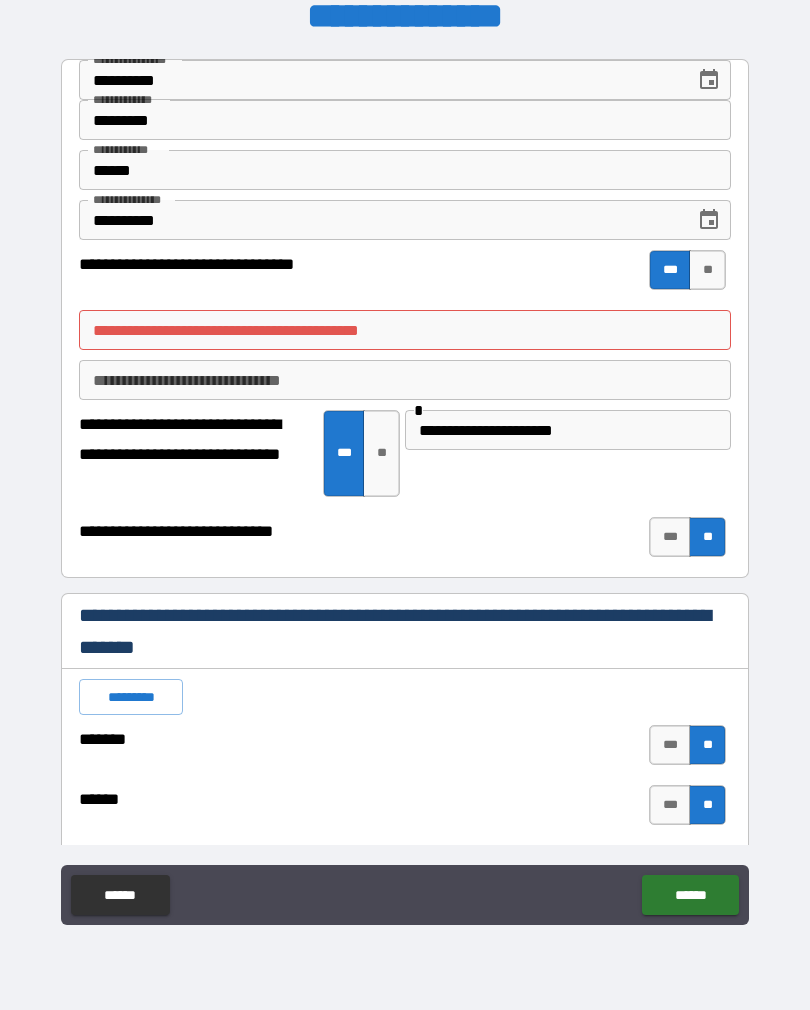 type on "*" 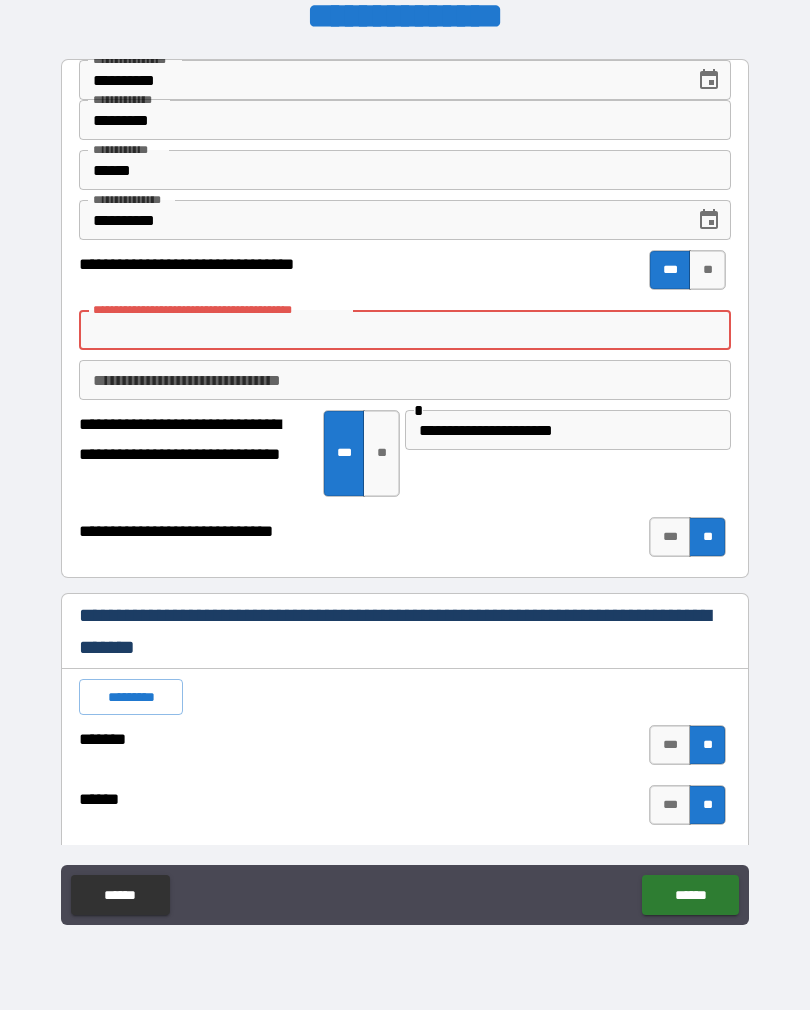 type on "*" 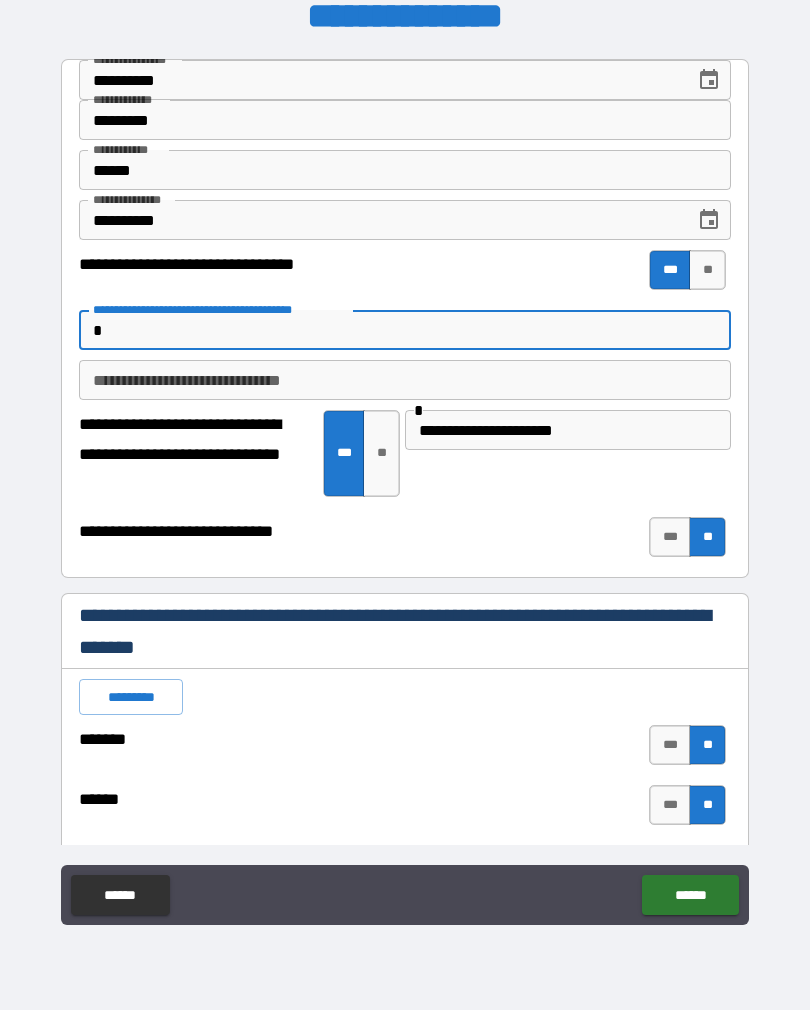 type on "*" 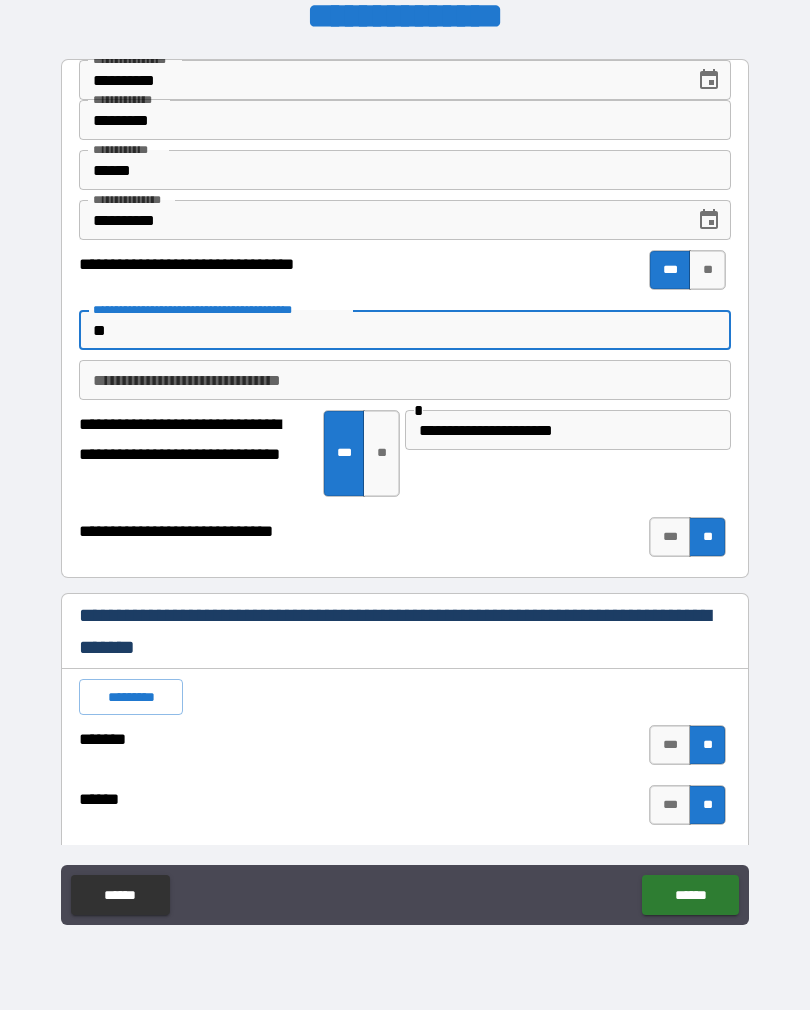 type on "*" 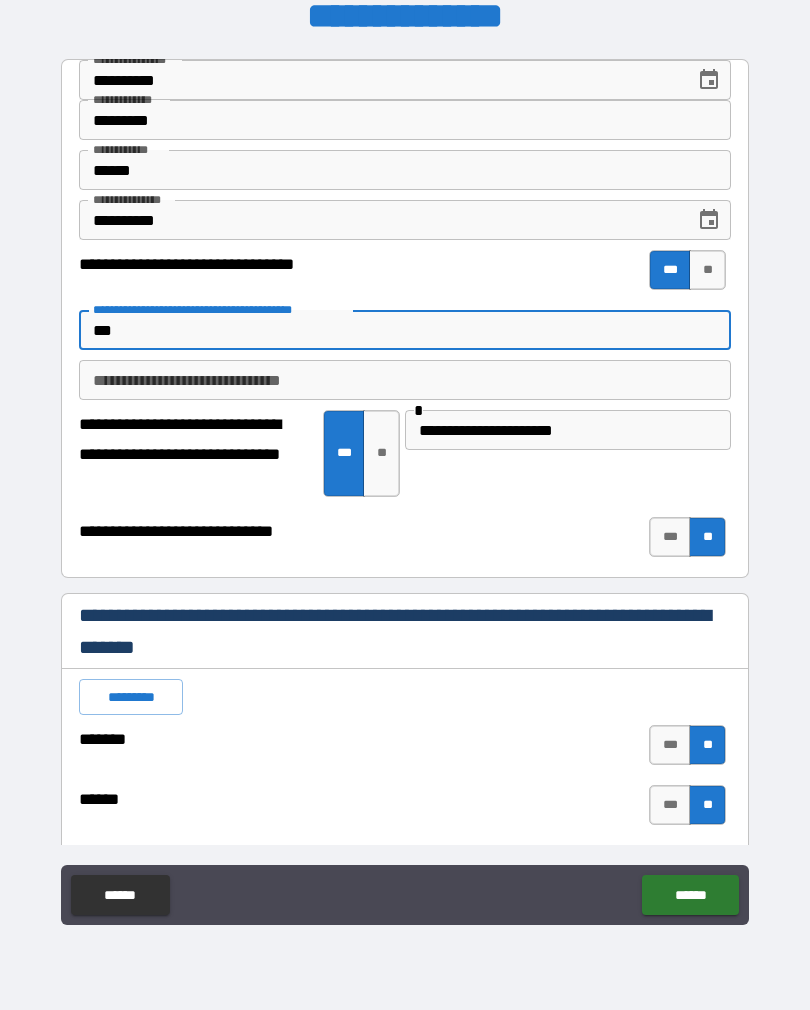 type on "*" 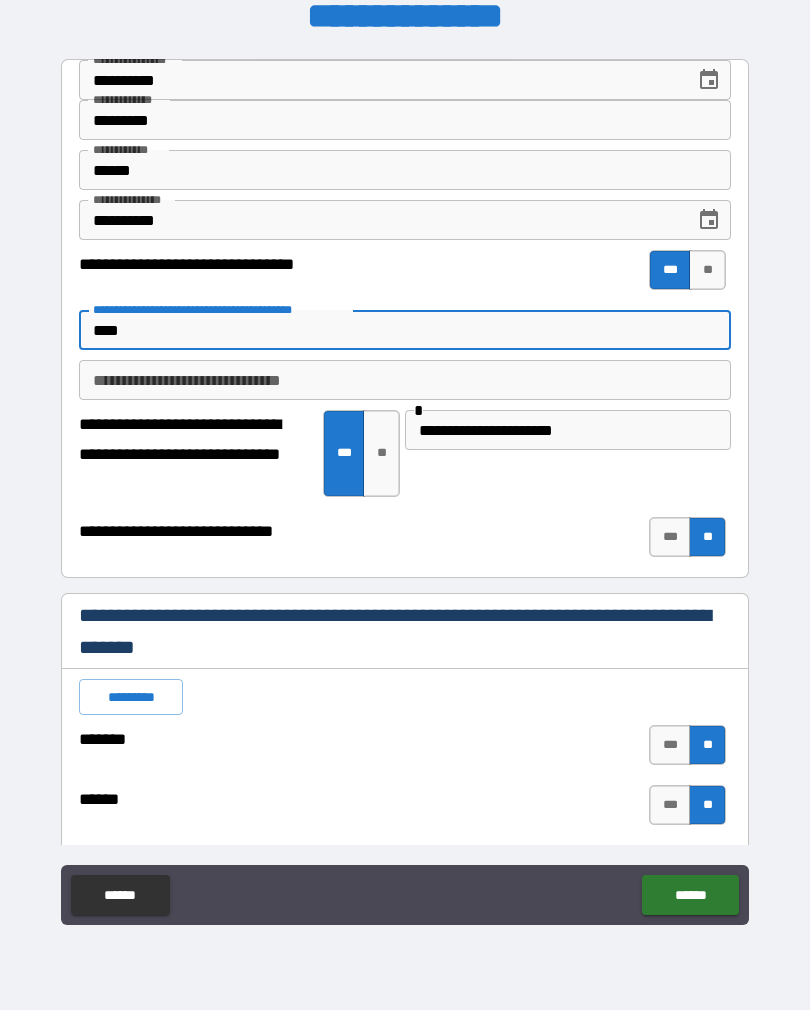 type on "*****" 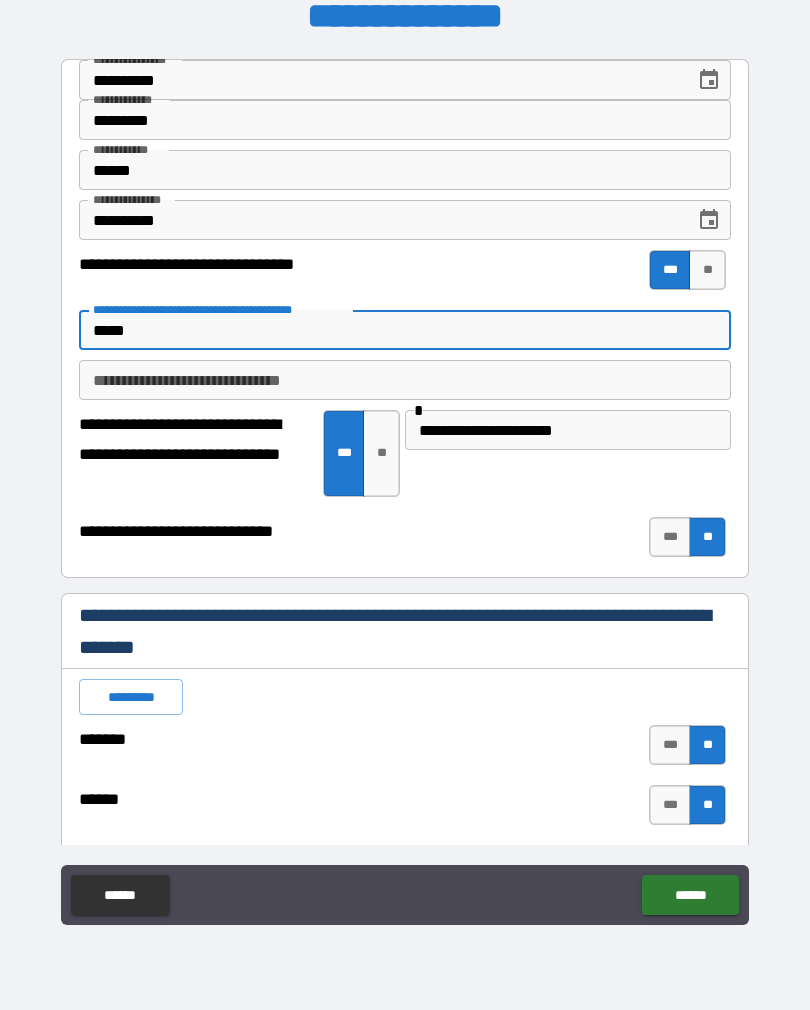 type on "*" 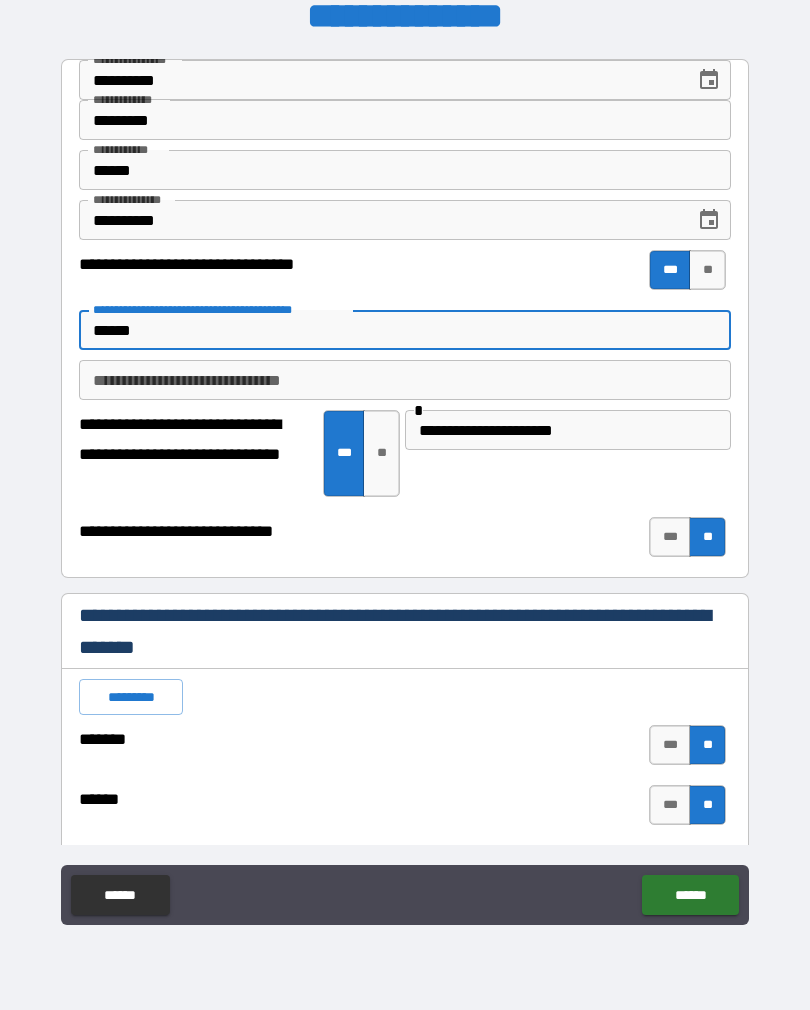 type on "*" 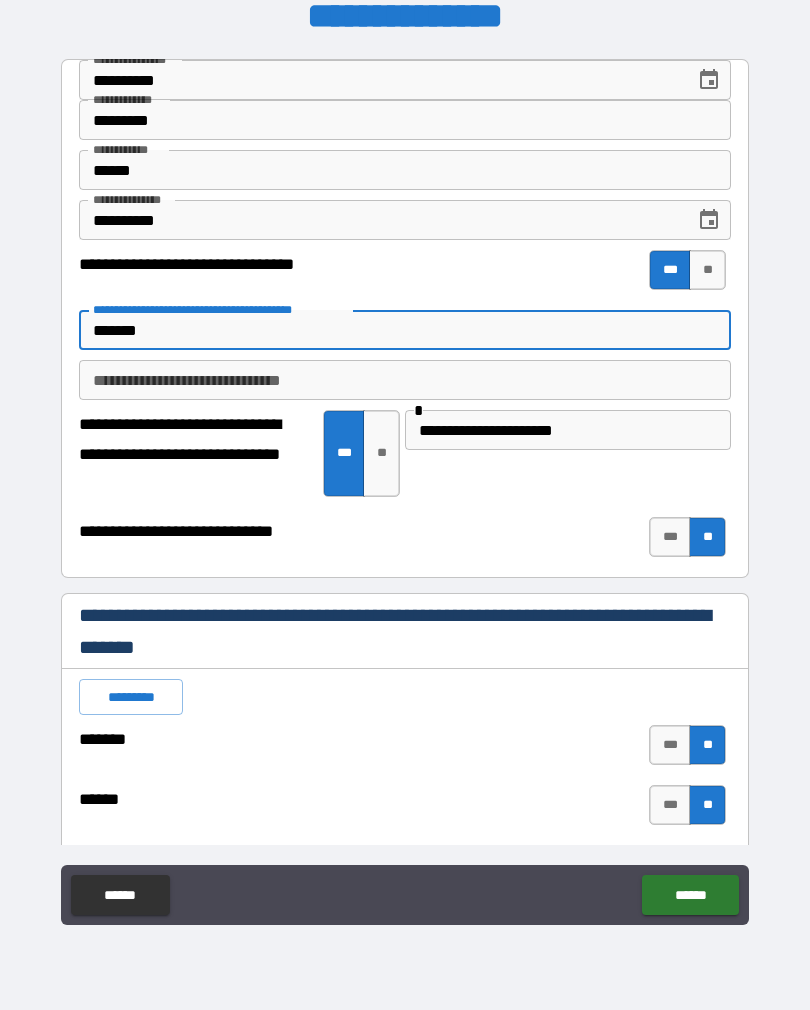 type on "*" 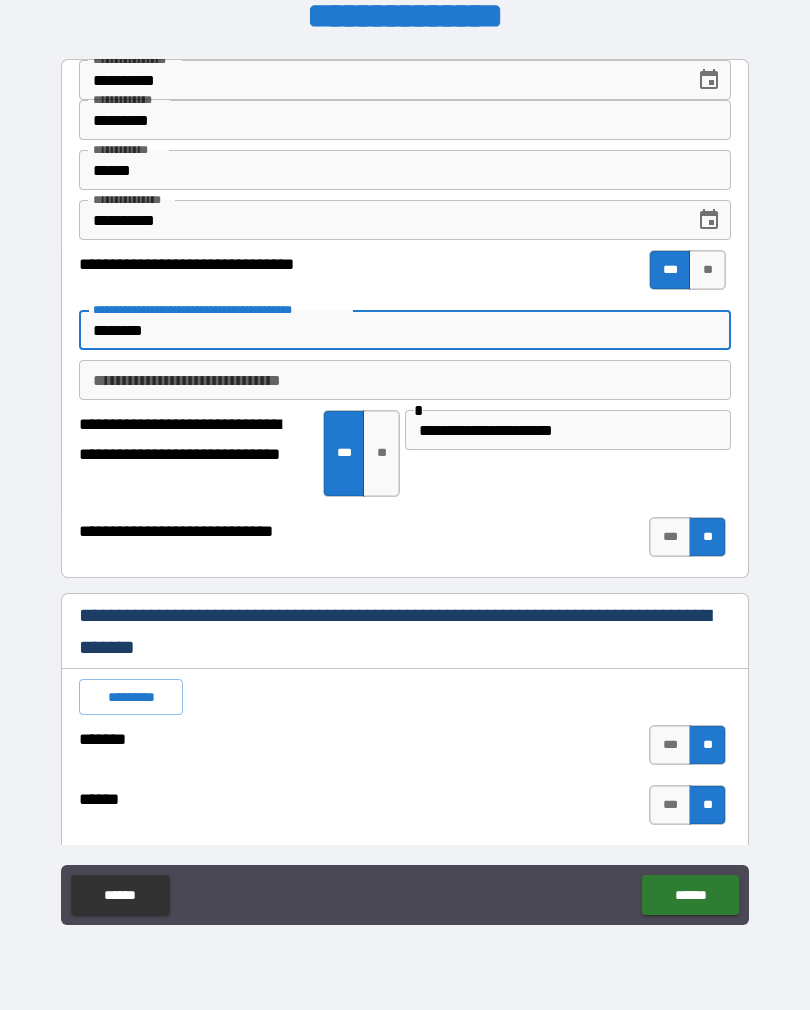 type on "*" 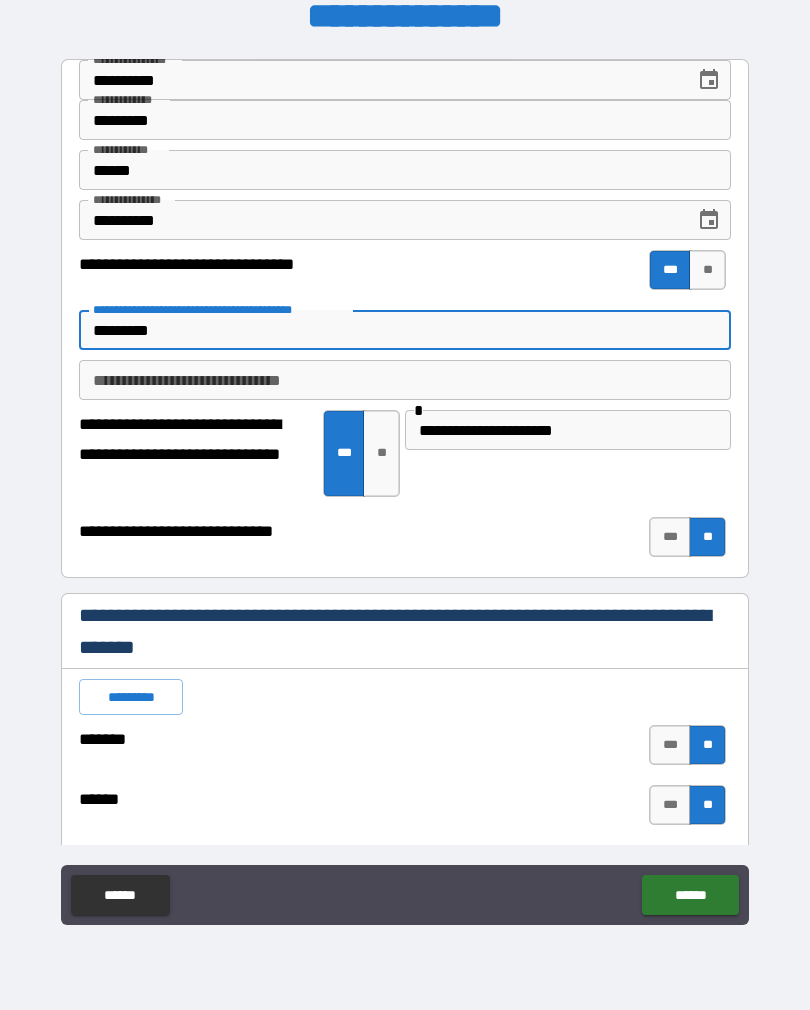 type on "*" 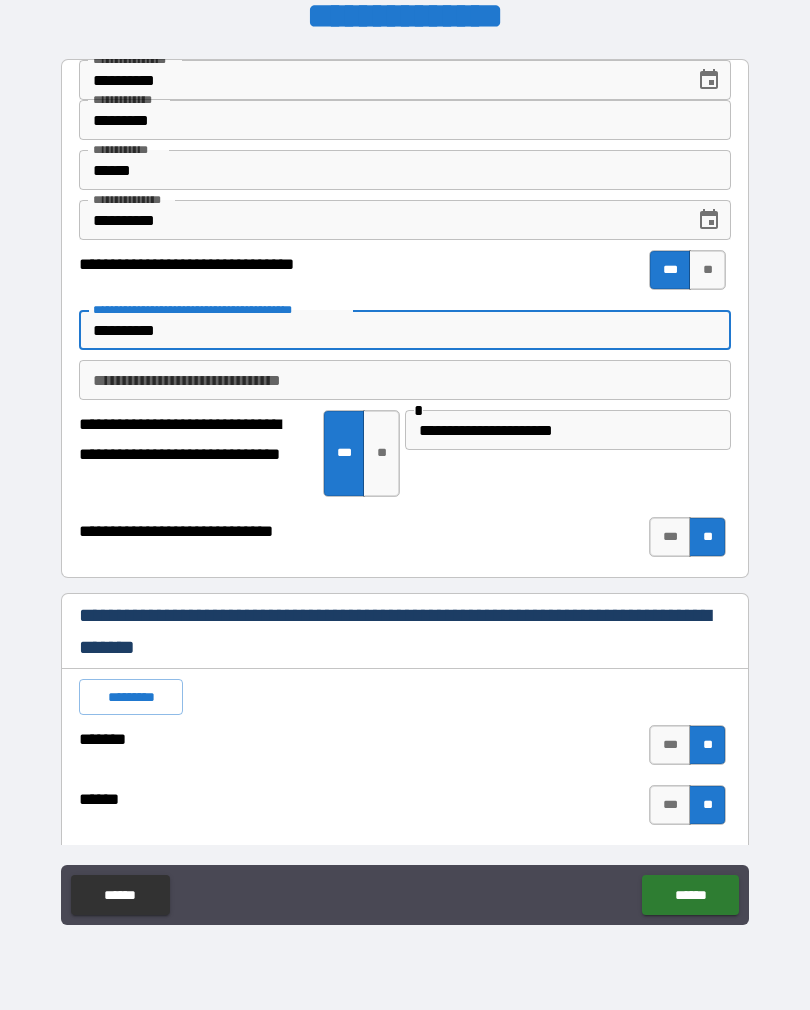 type on "*" 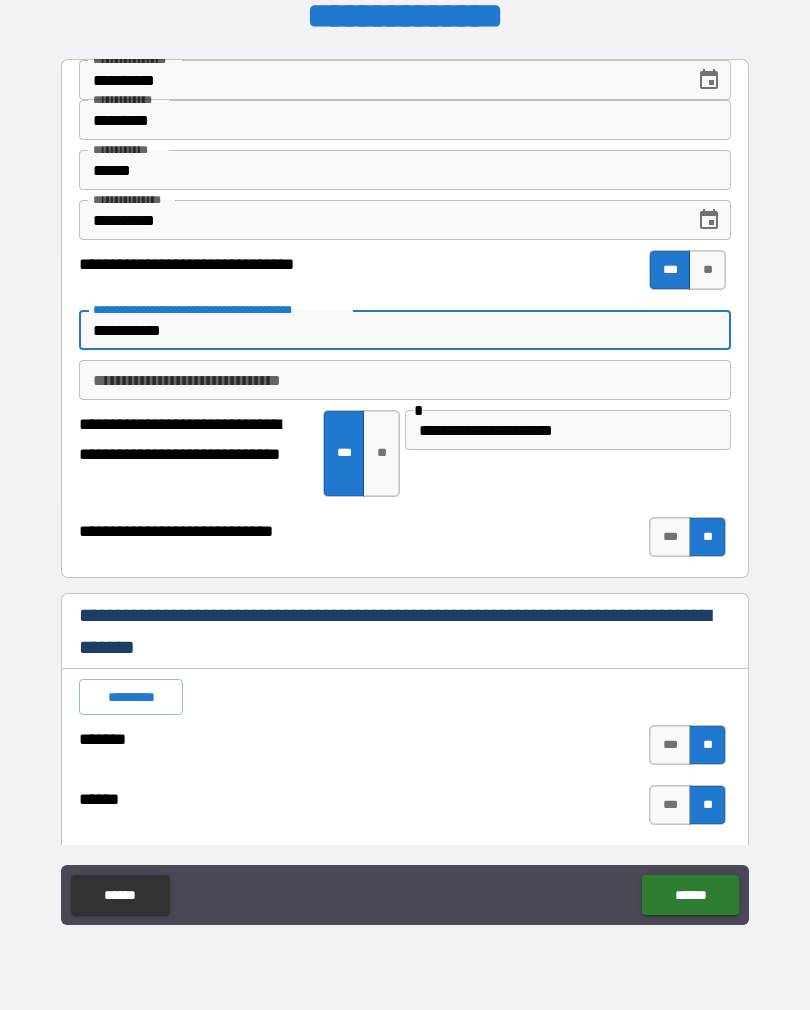type on "*" 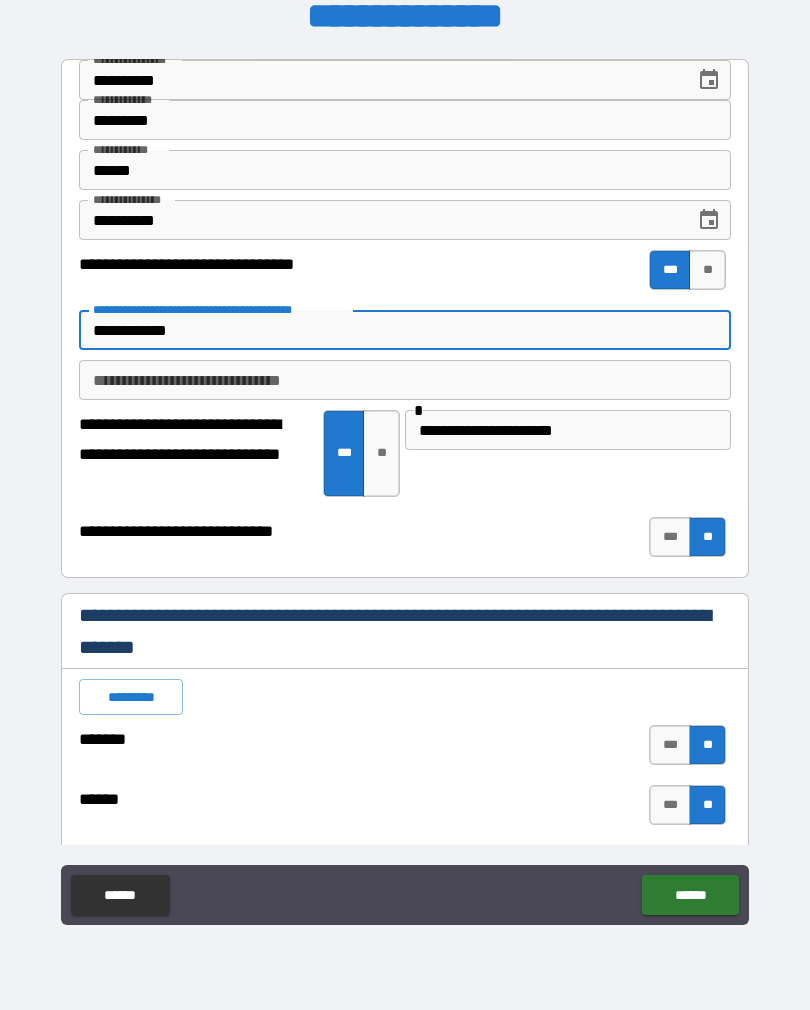 type on "*" 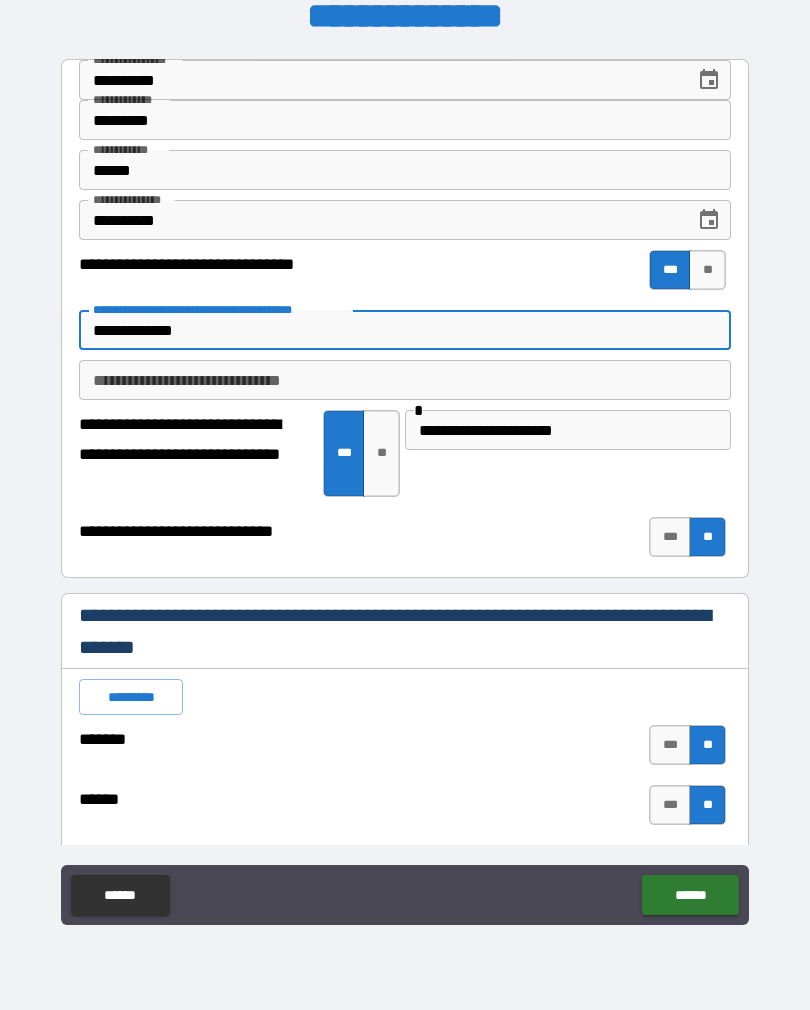 type on "*" 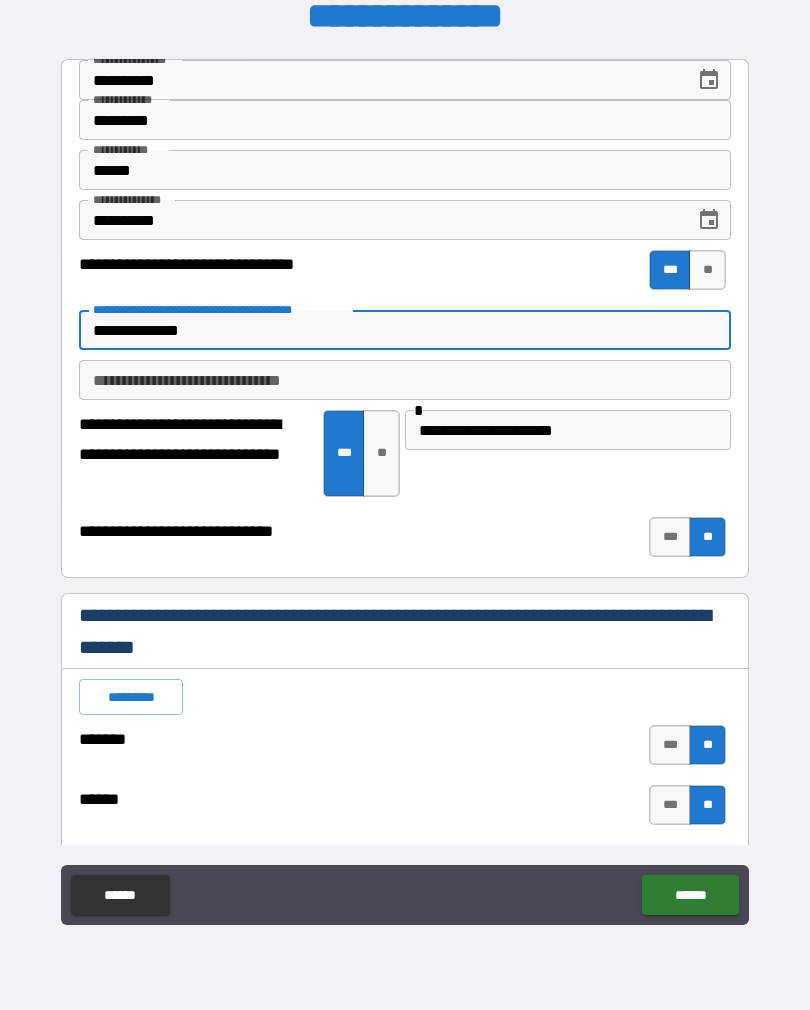 type on "*" 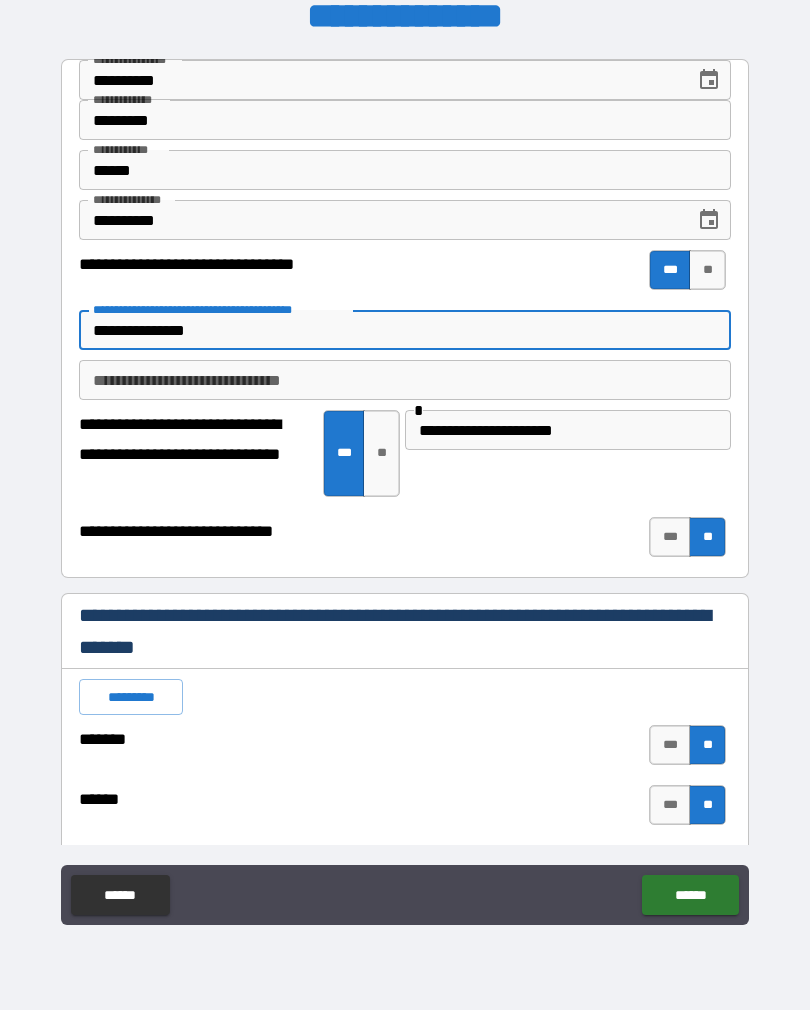 type on "*" 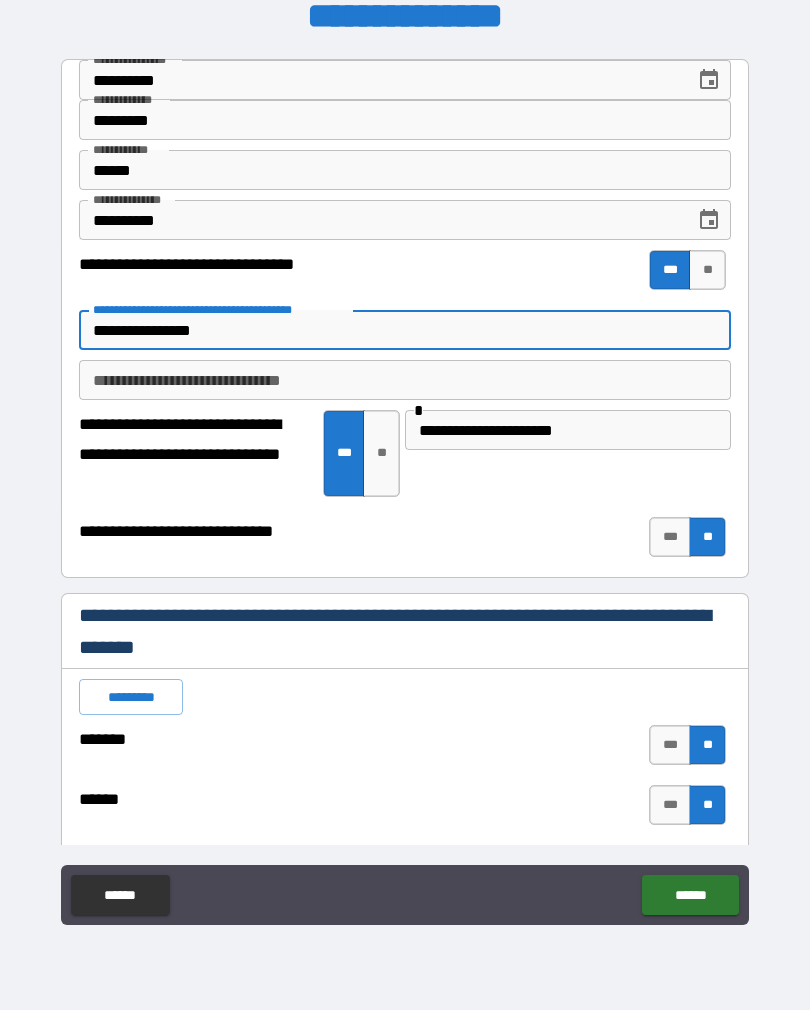 type on "*" 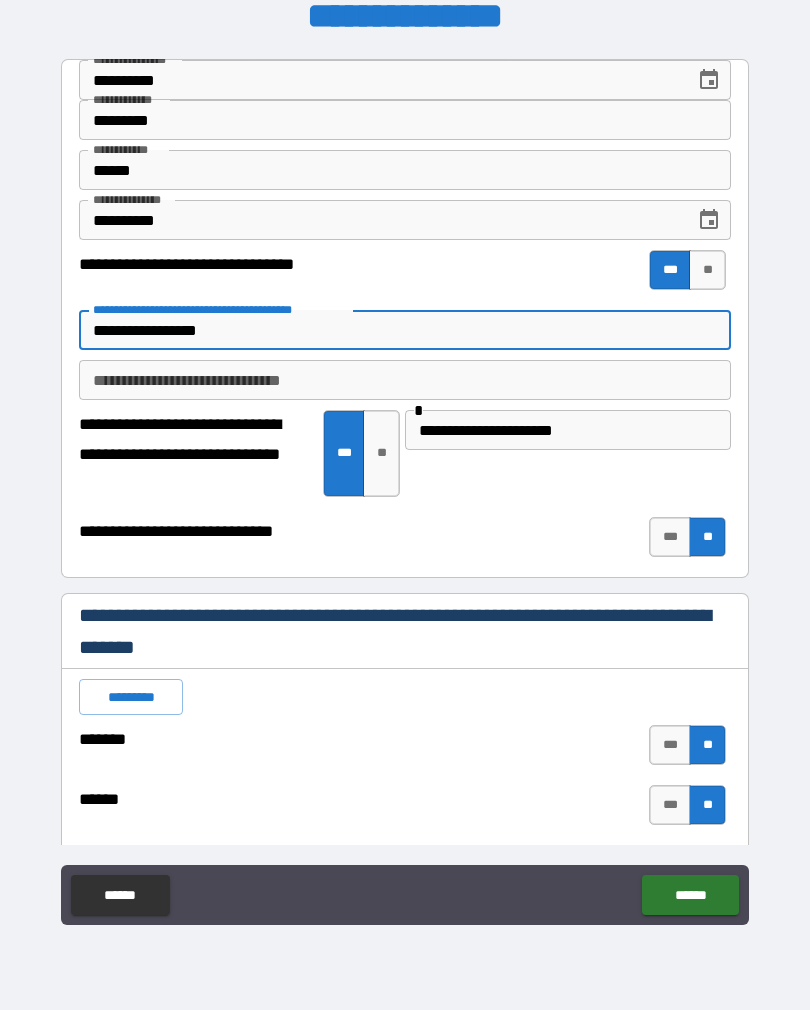 type on "*" 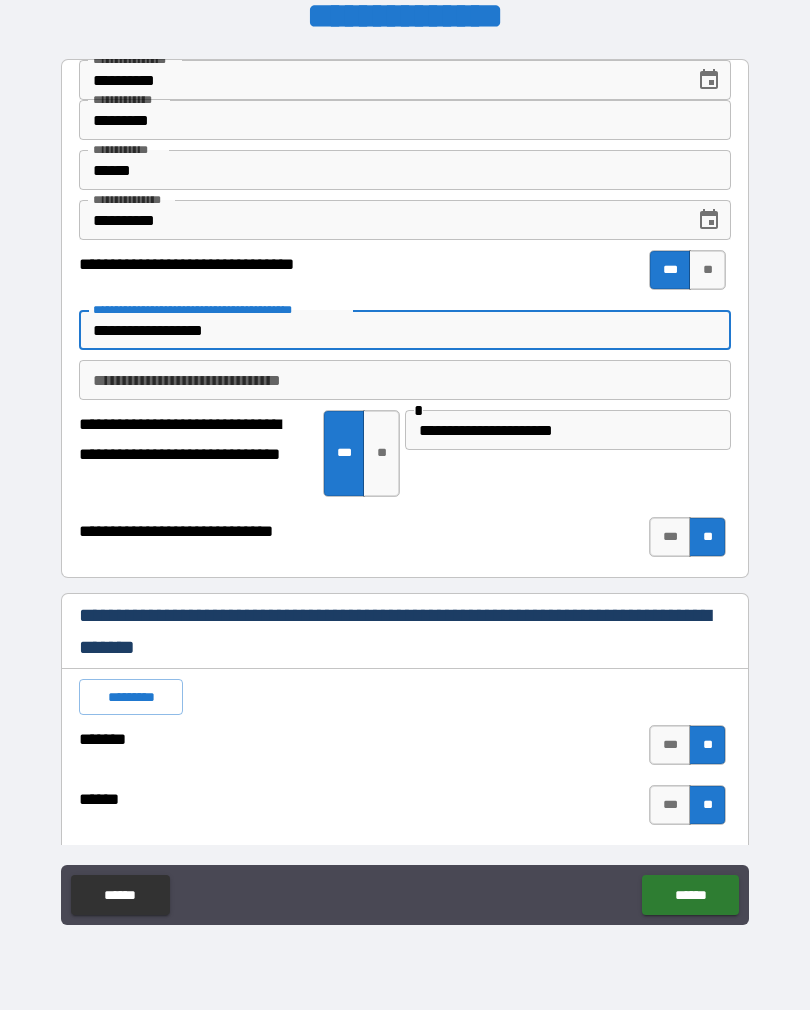 type on "*" 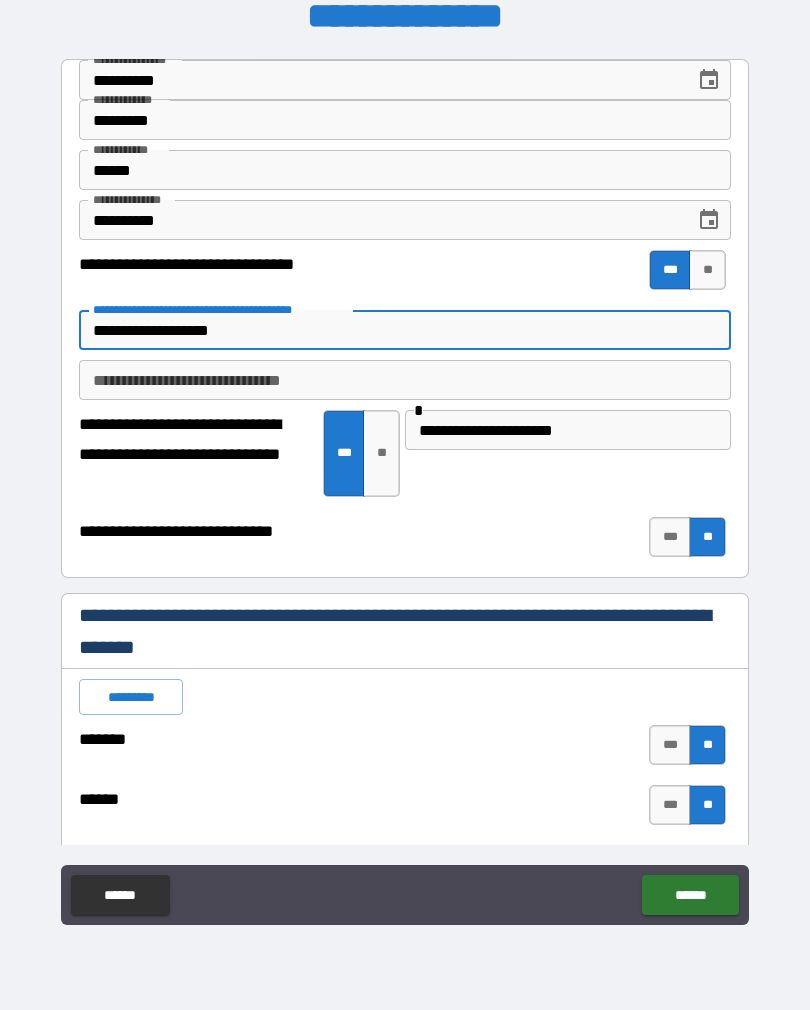 type on "*" 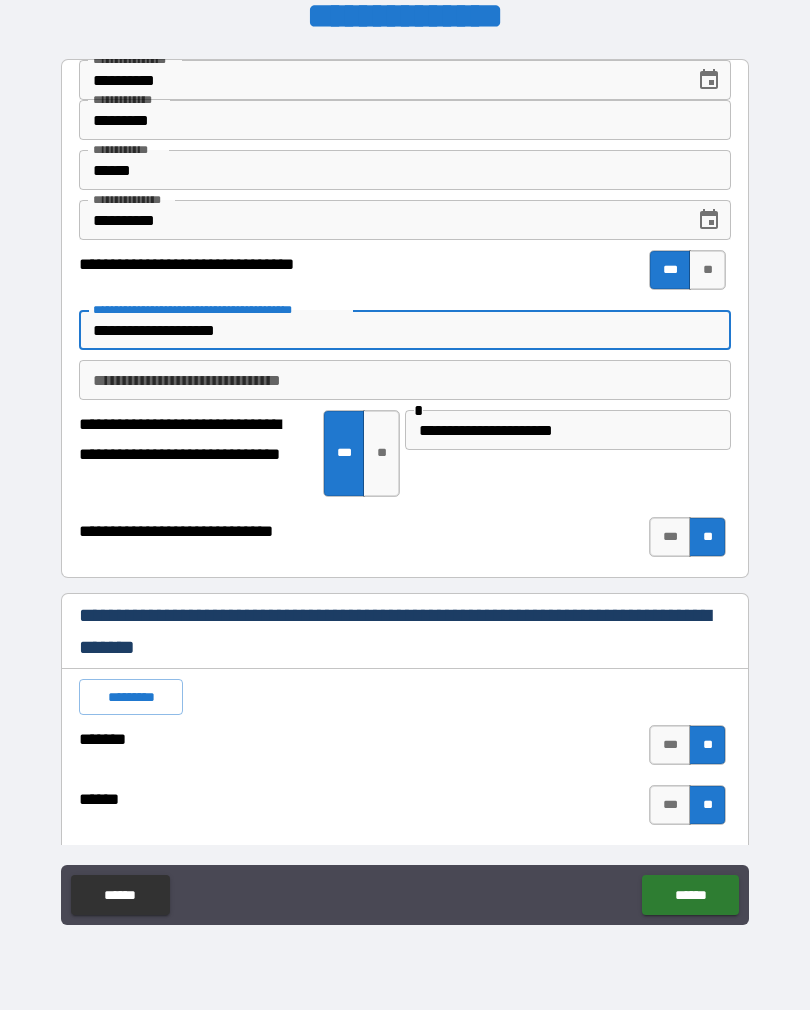 type on "*" 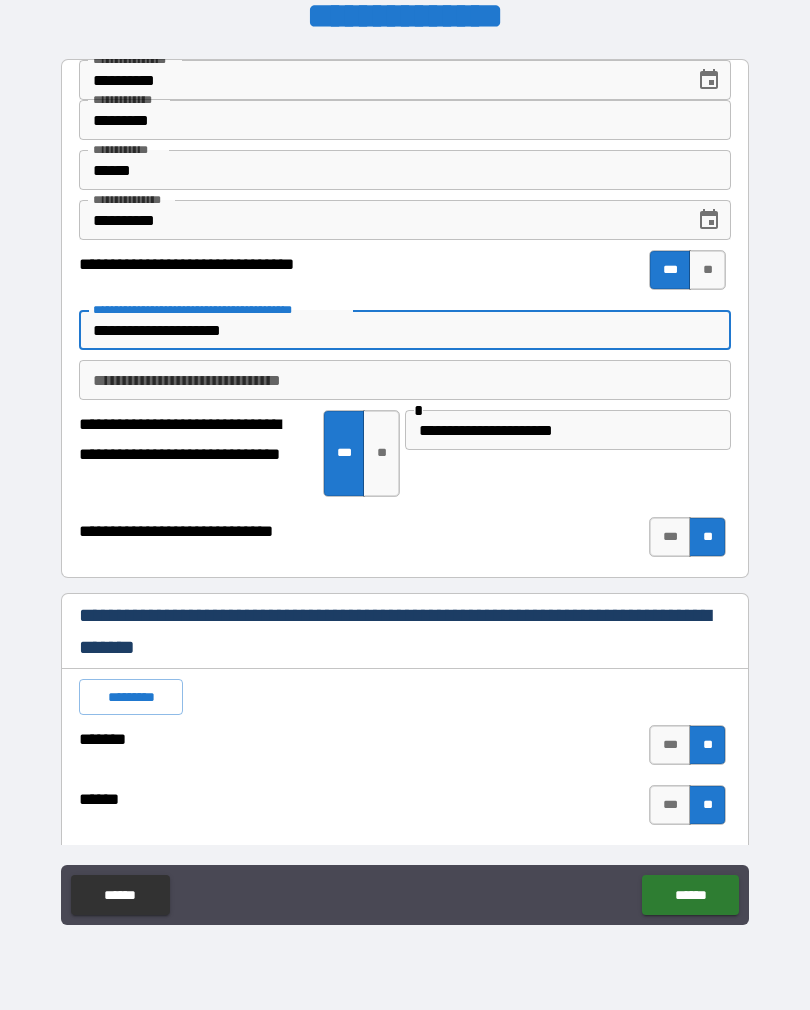 type on "**********" 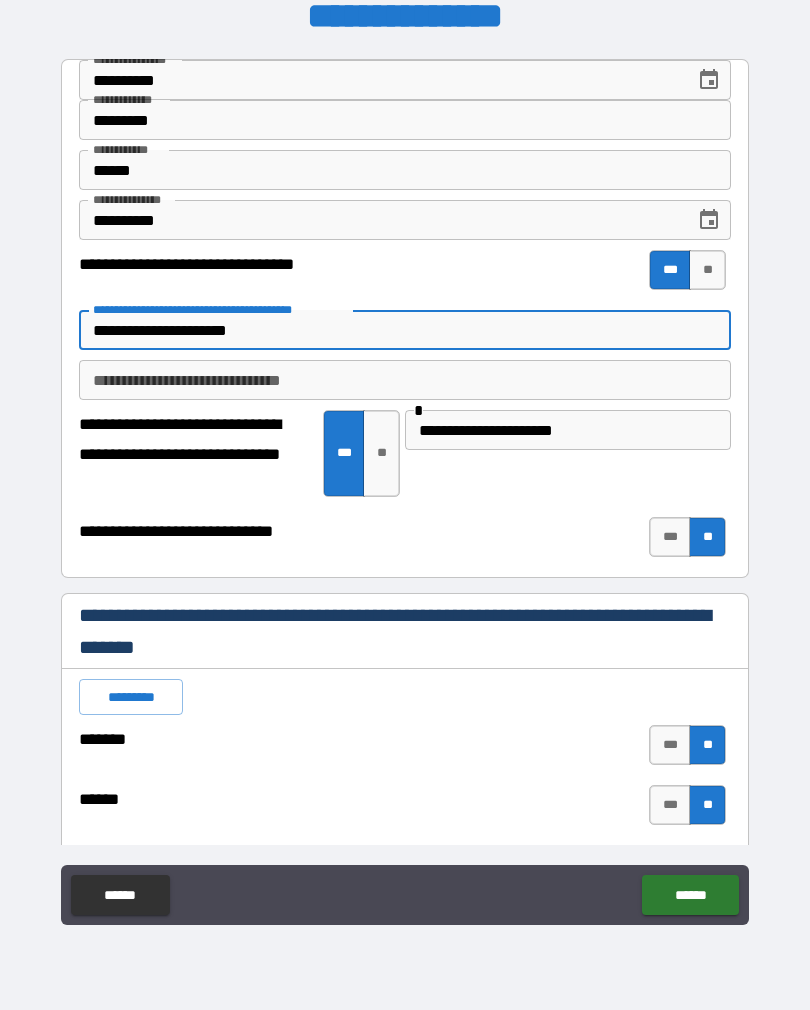 type on "*" 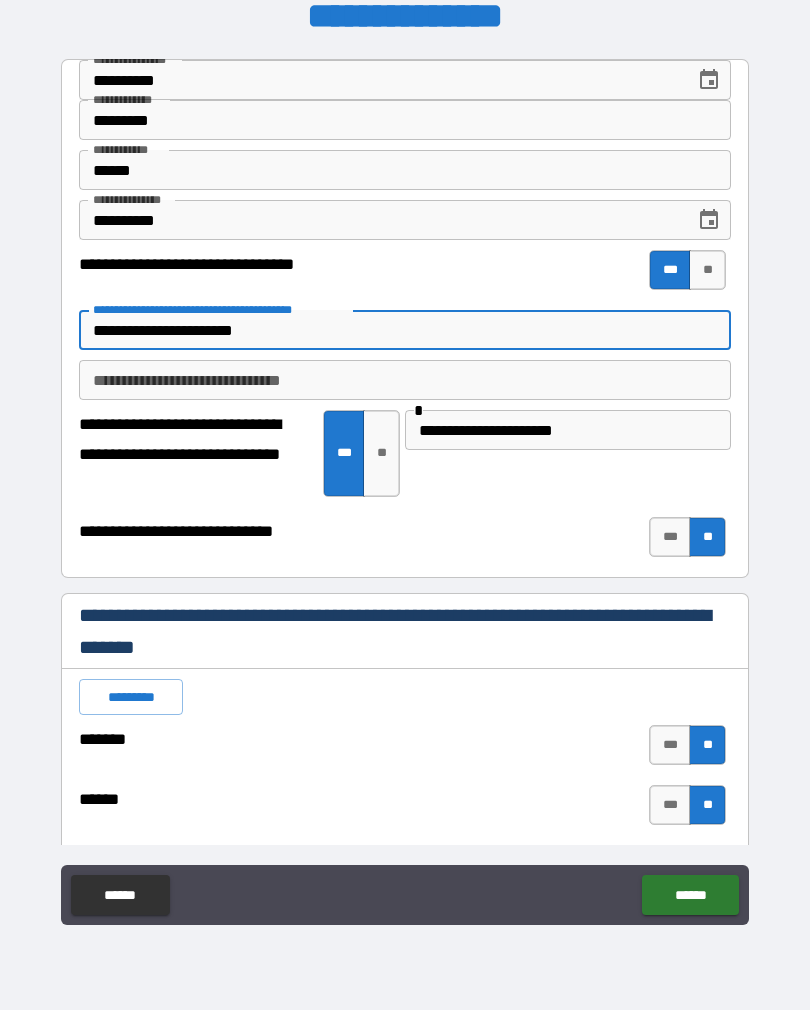 type on "*" 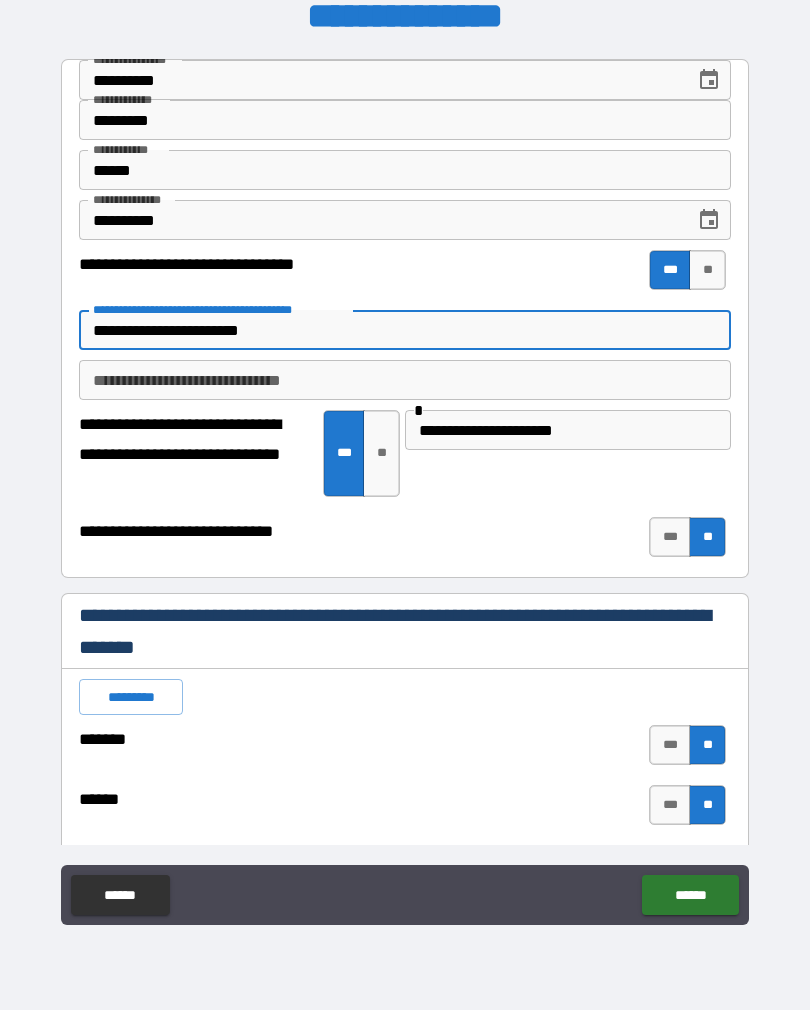 type on "*" 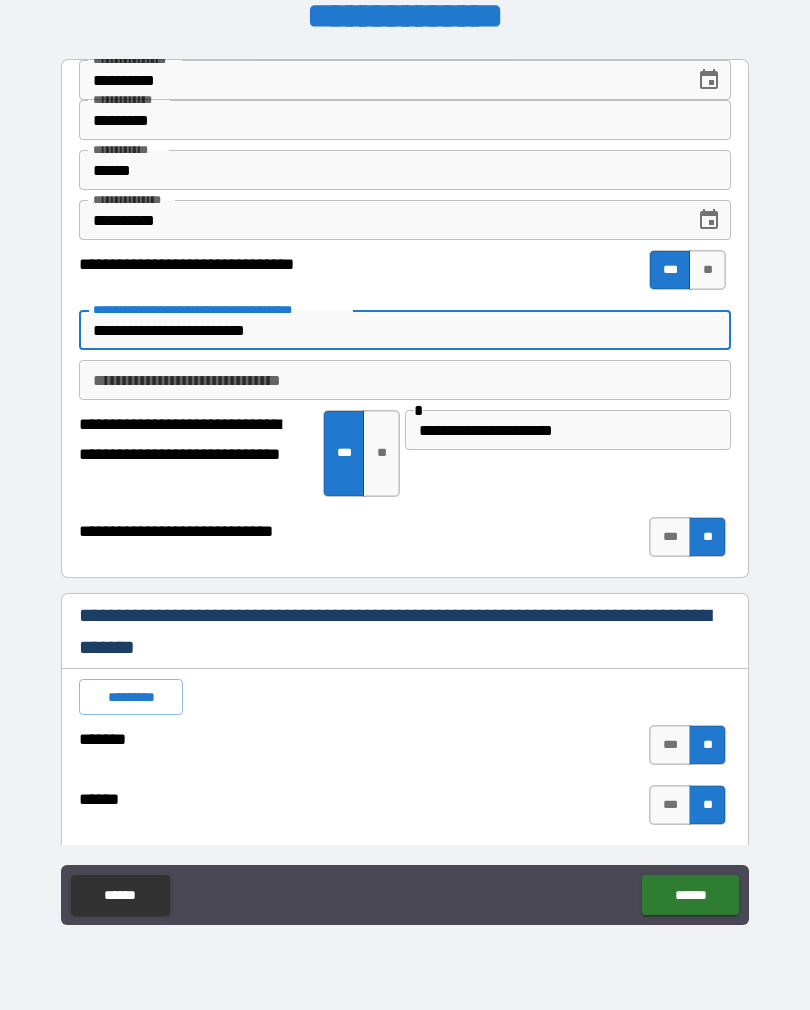 type on "*" 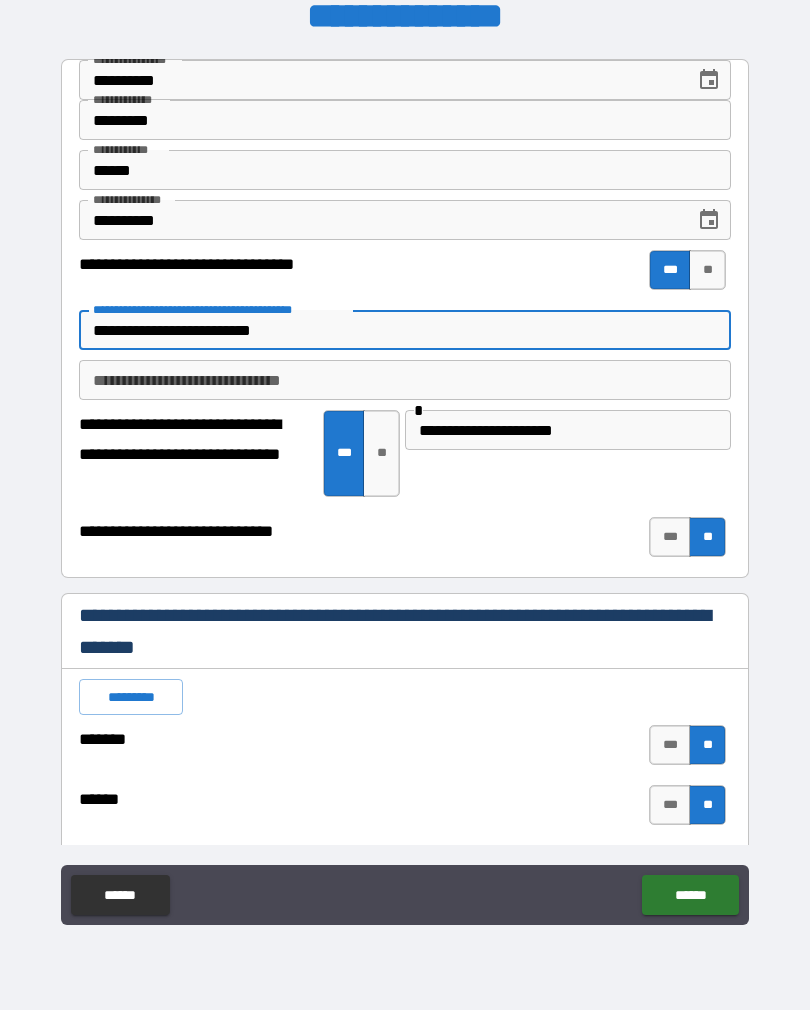 type on "*" 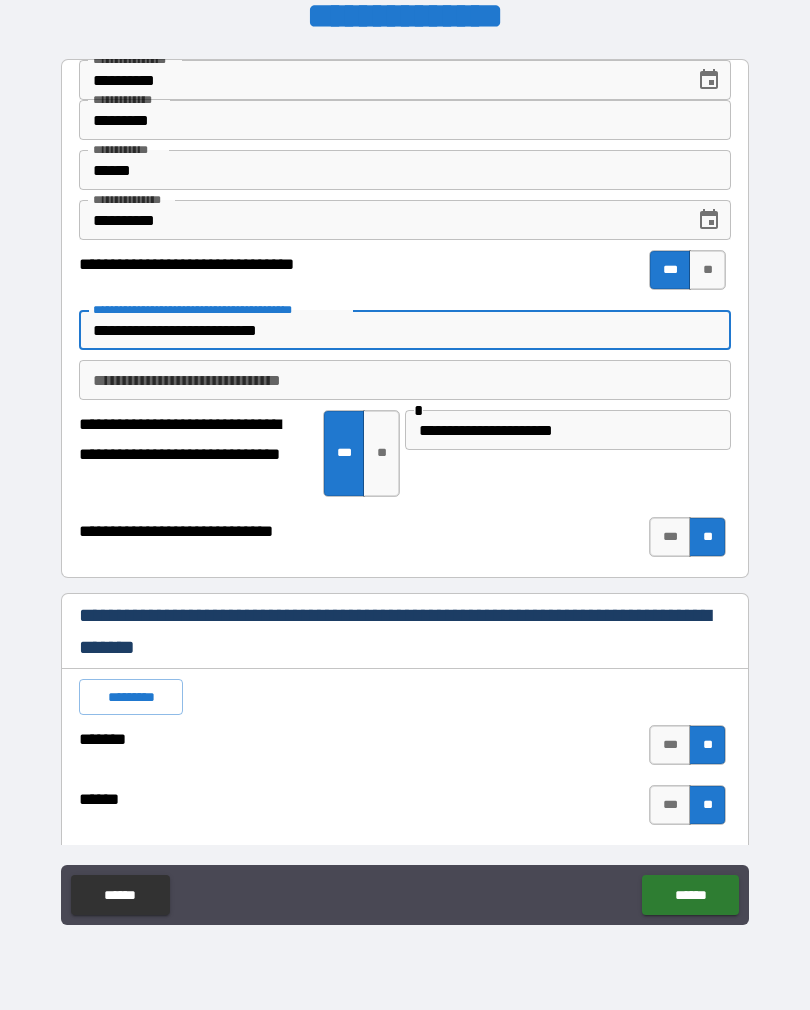 type on "*" 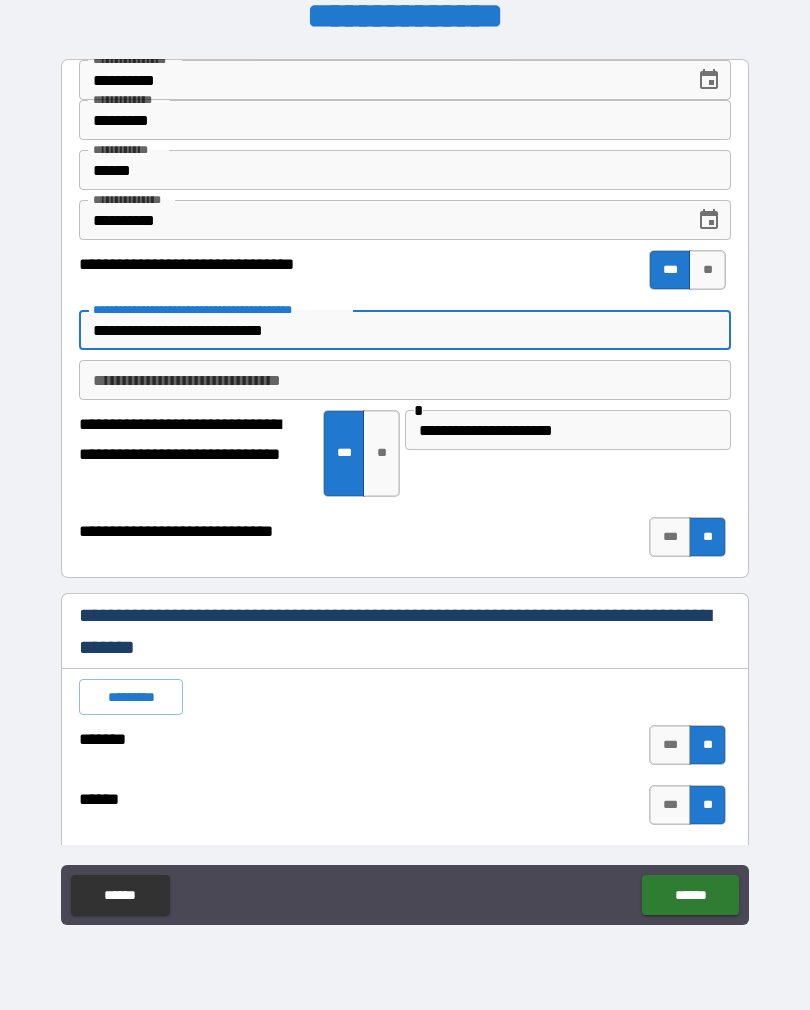 type on "*" 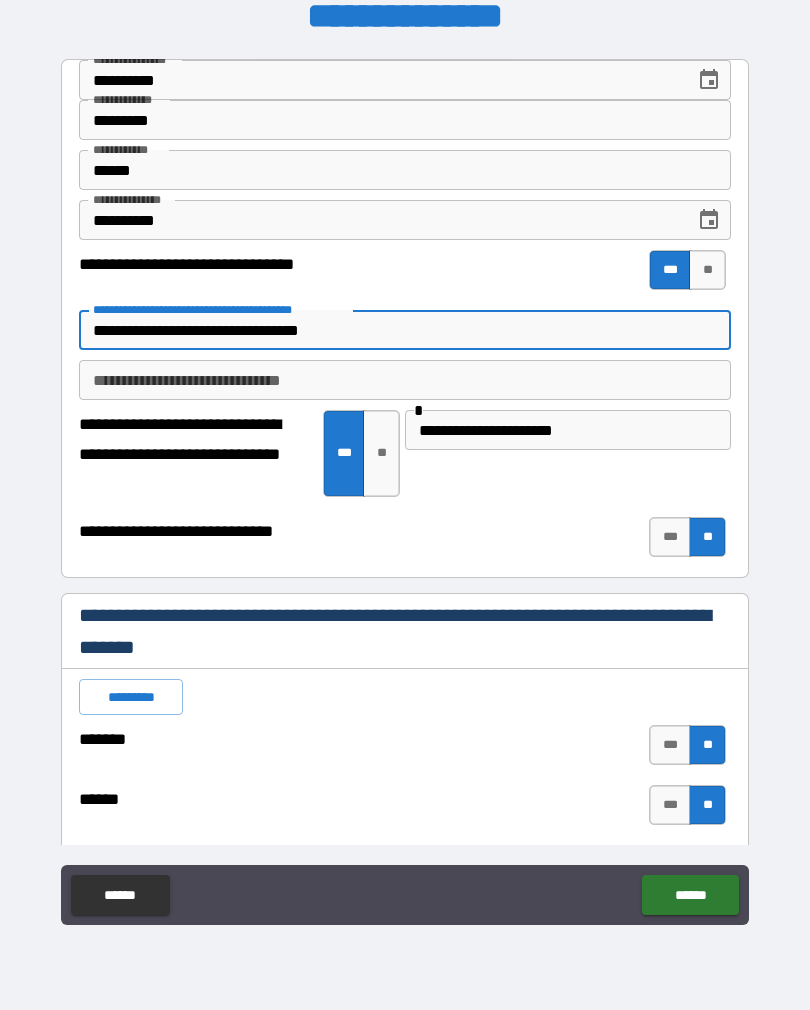 type on "*" 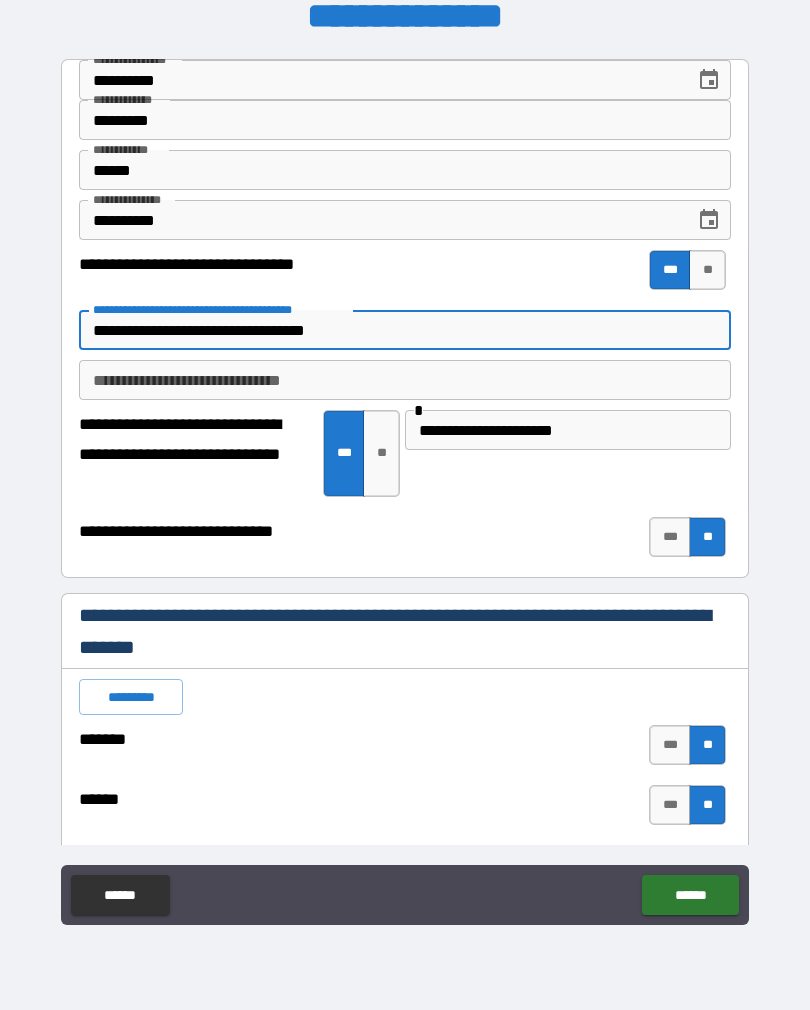 type on "*" 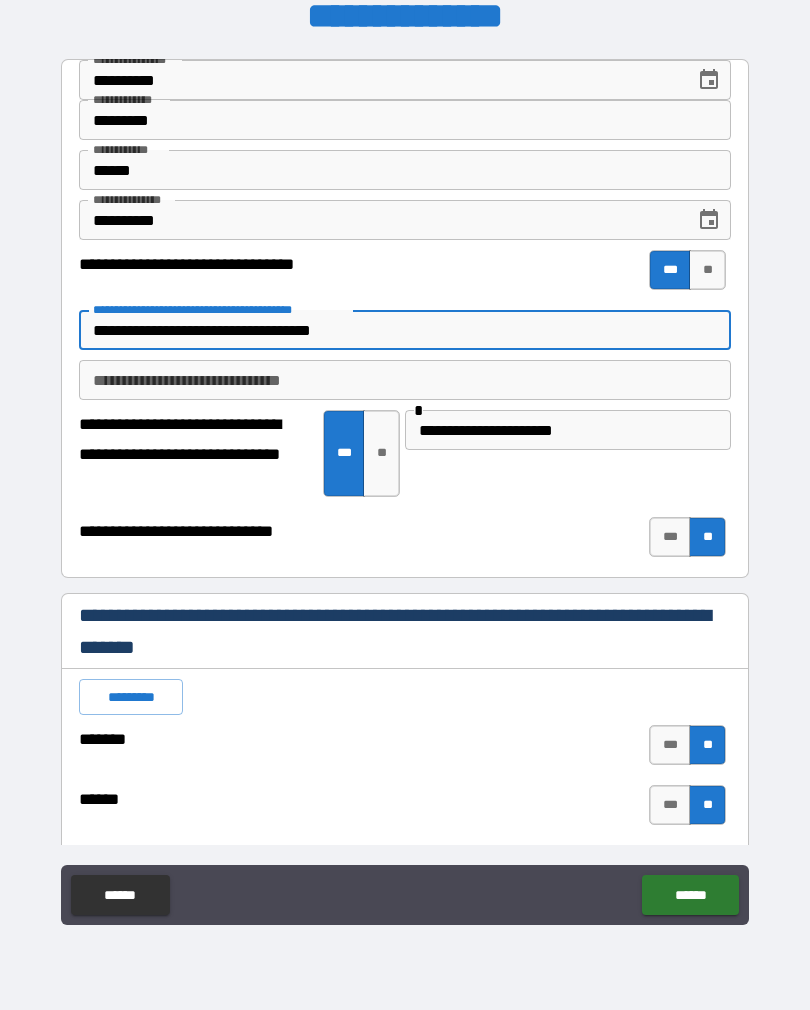 type on "**********" 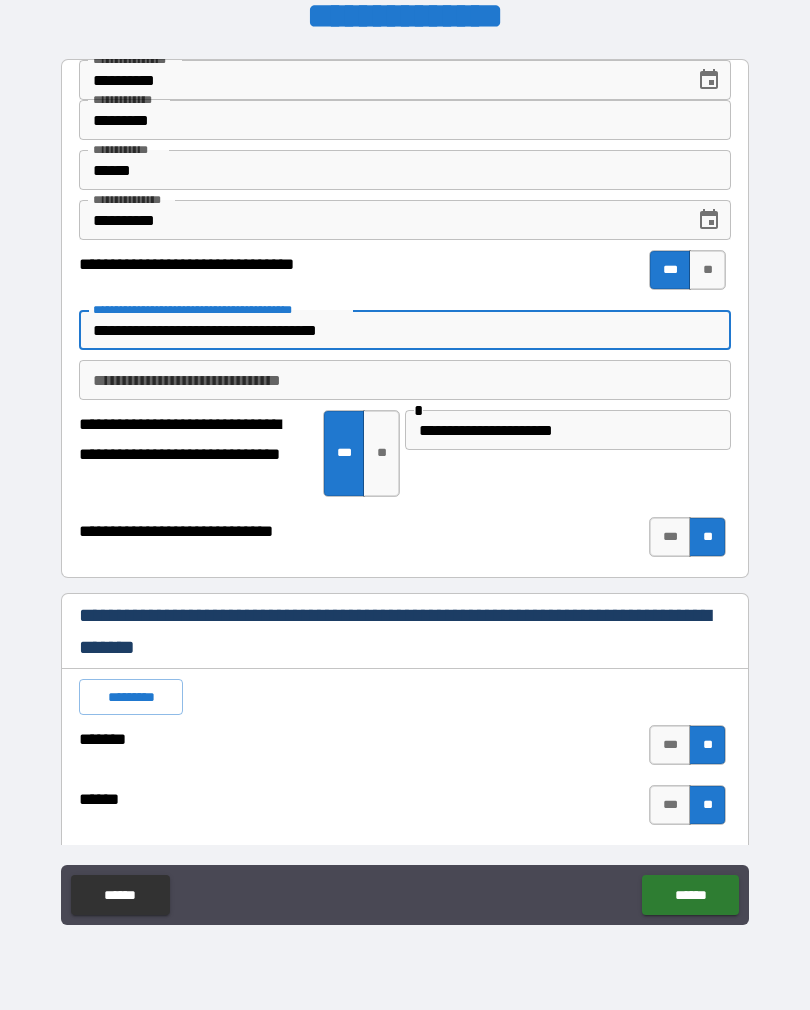 type on "*" 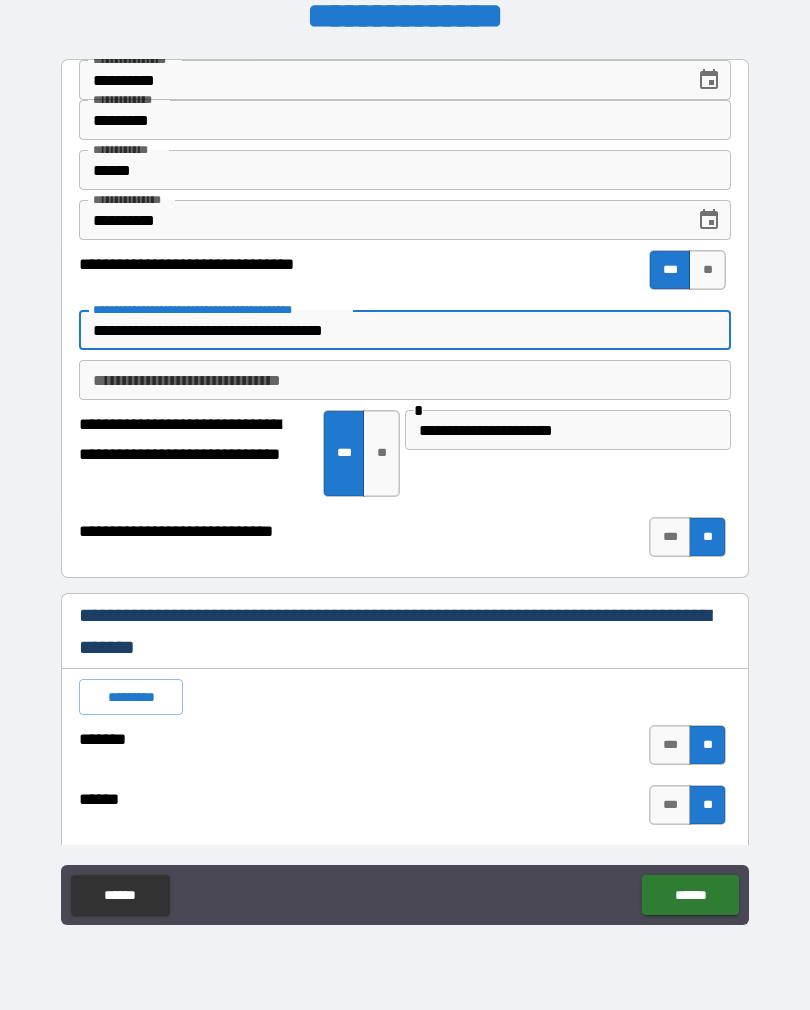 type on "*" 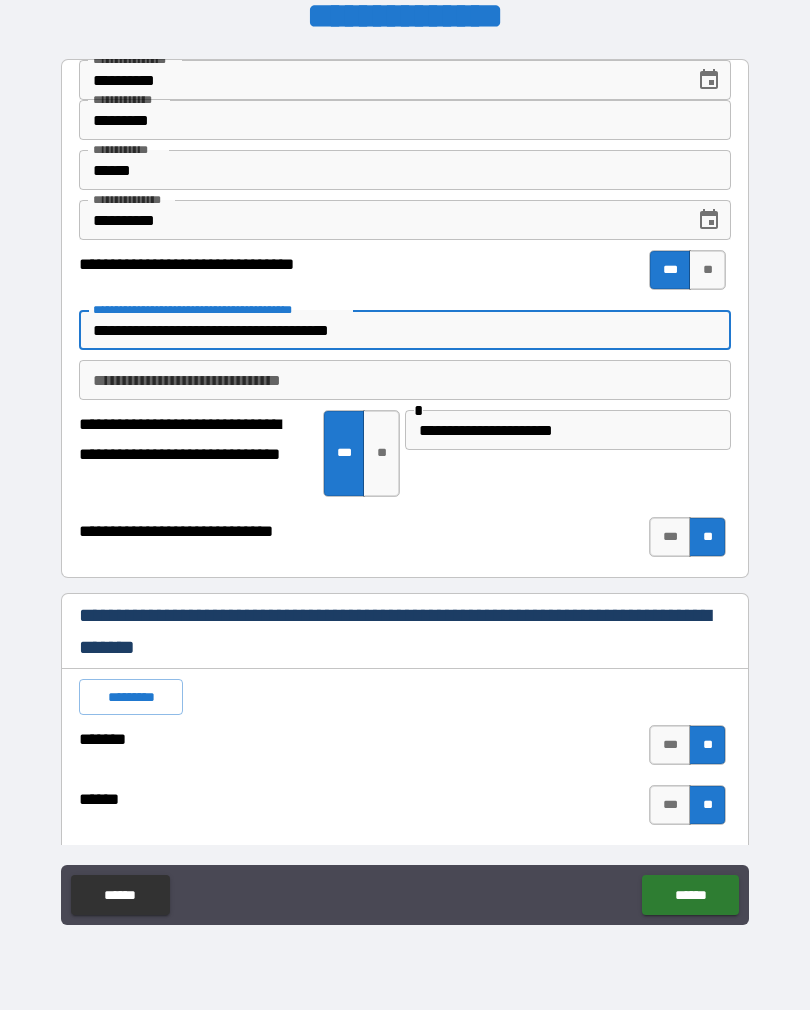 type on "*" 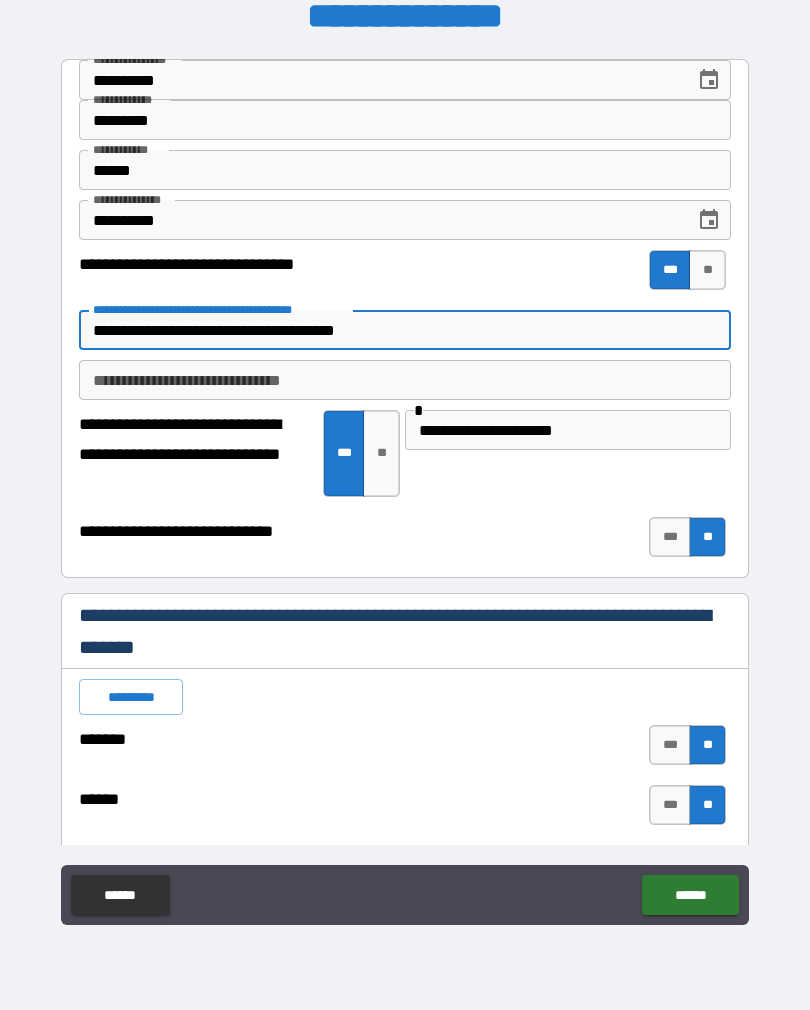 type on "*" 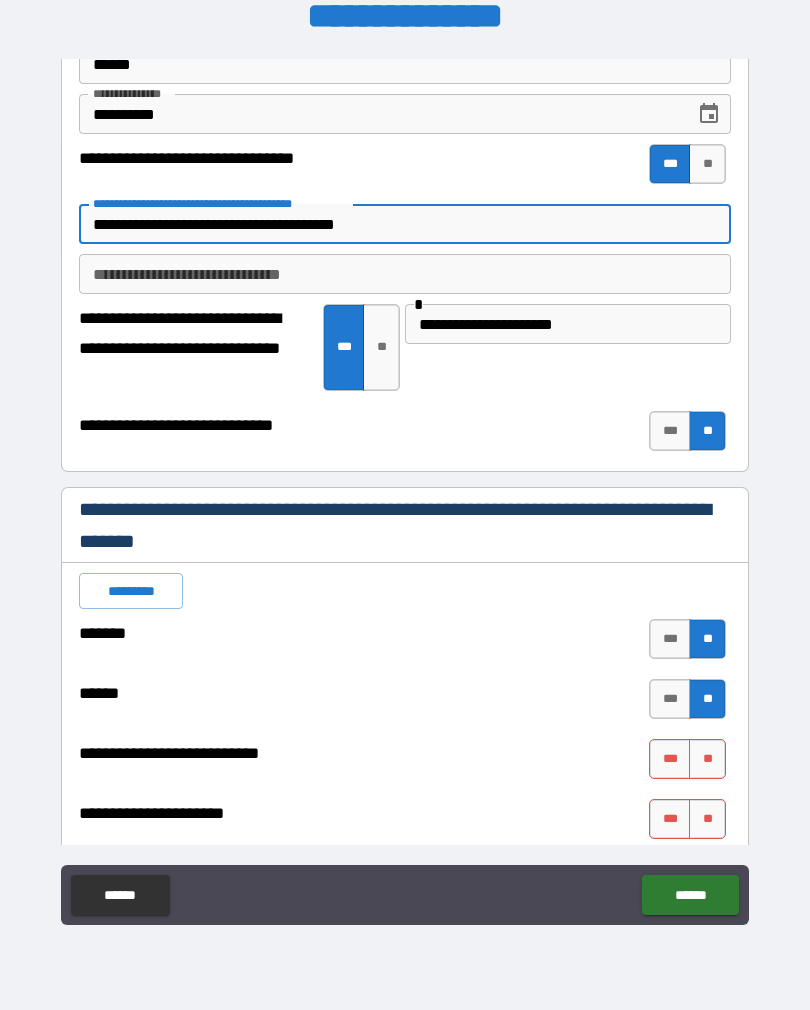 scroll, scrollTop: 101, scrollLeft: 0, axis: vertical 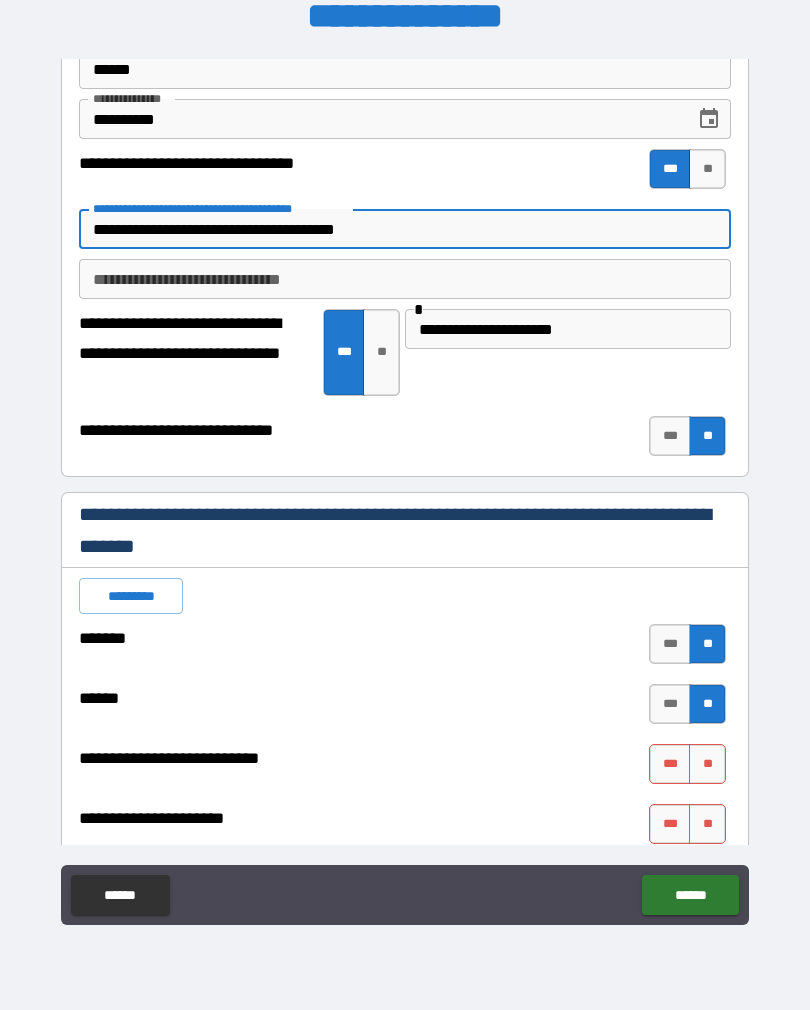 type on "**********" 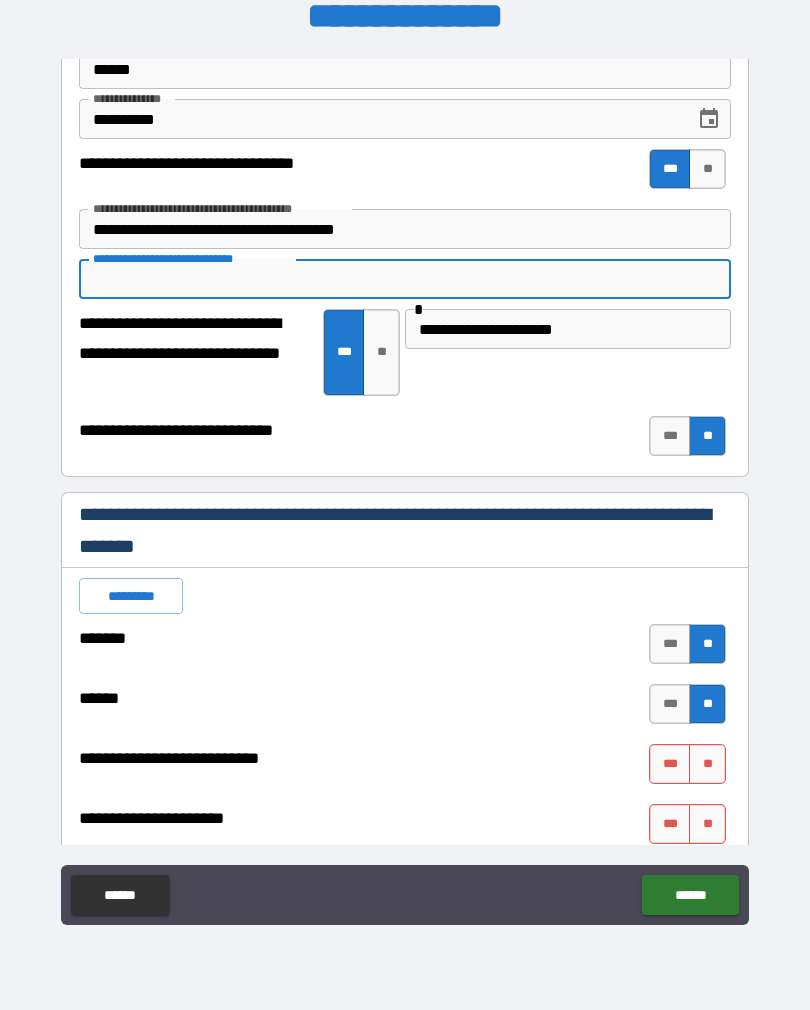 type on "*" 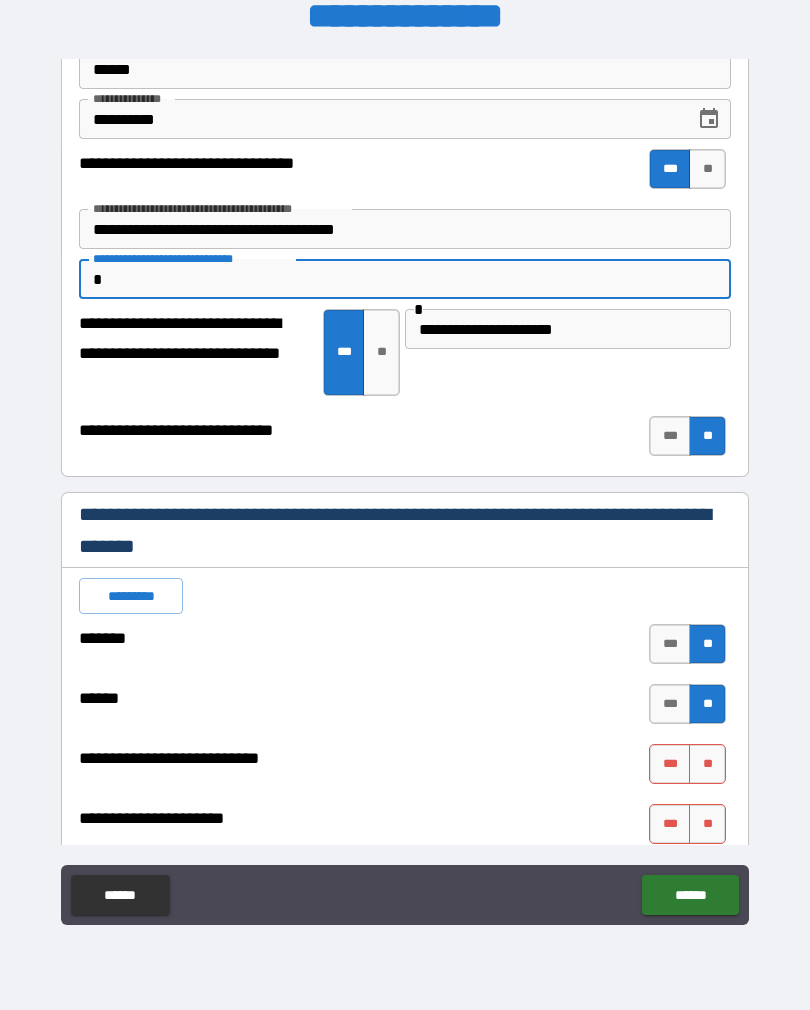 type on "**" 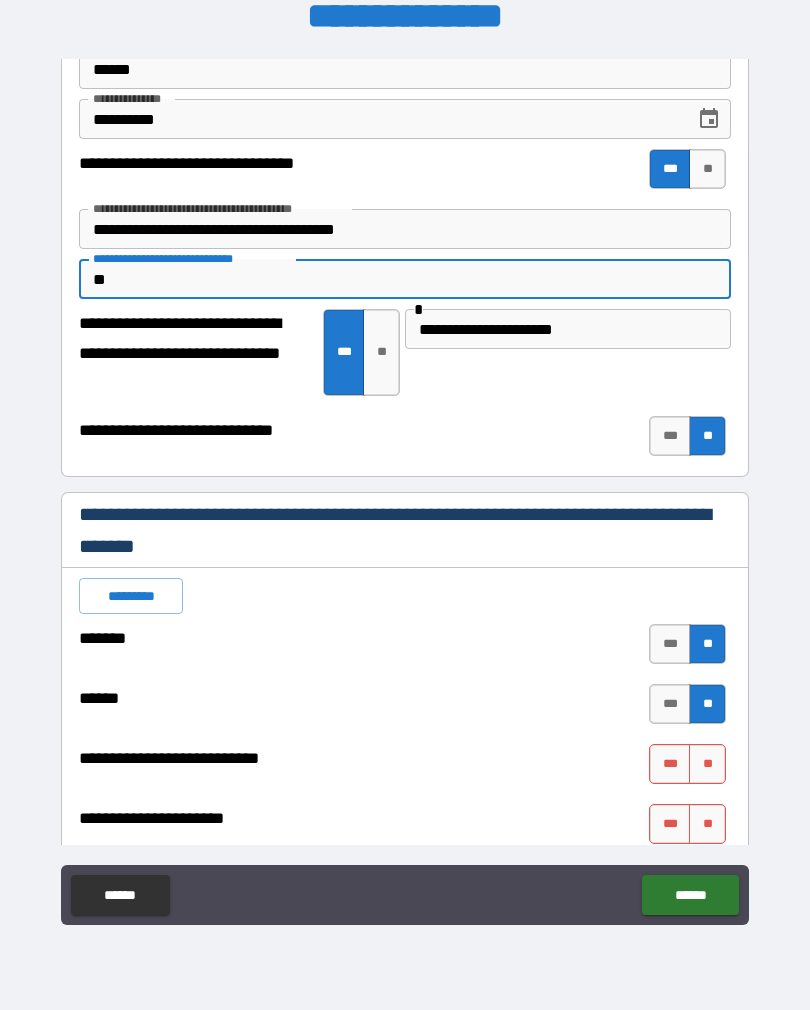 type on "*" 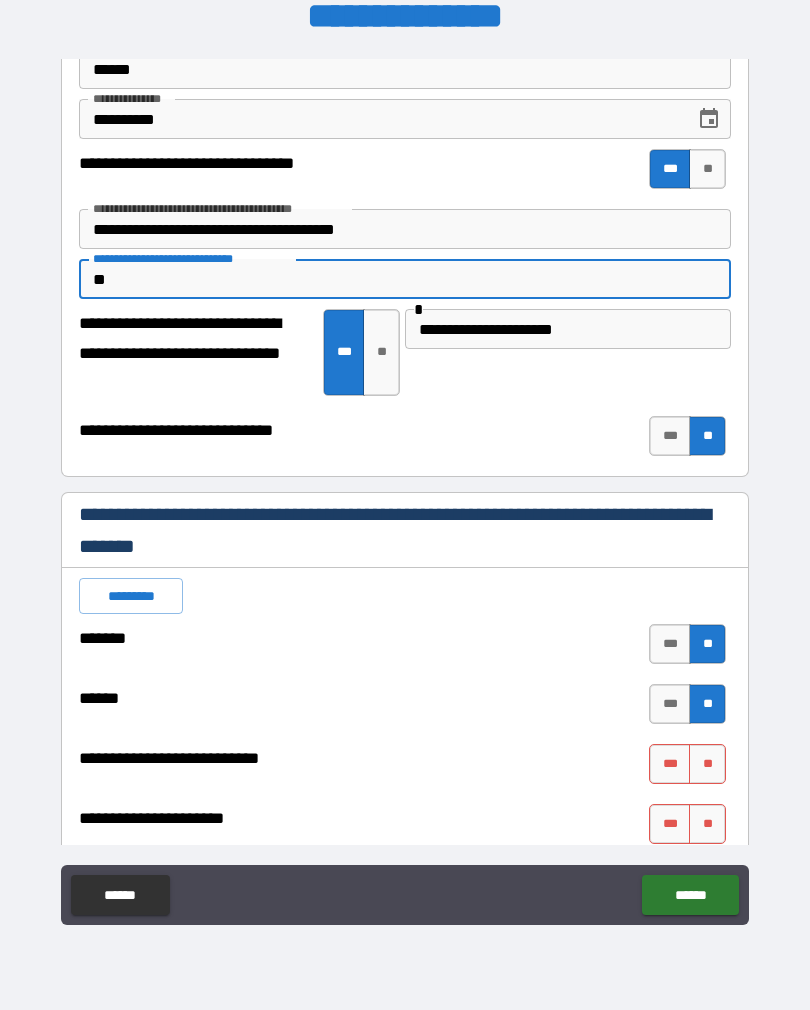 type on "***" 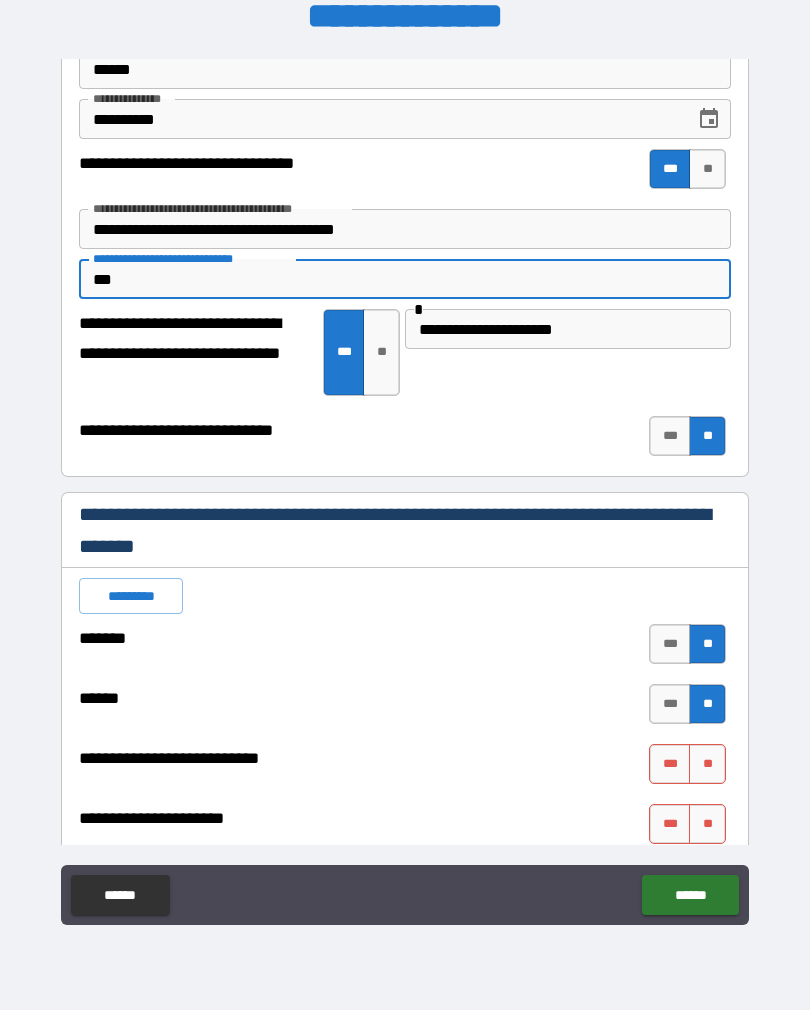 type on "*" 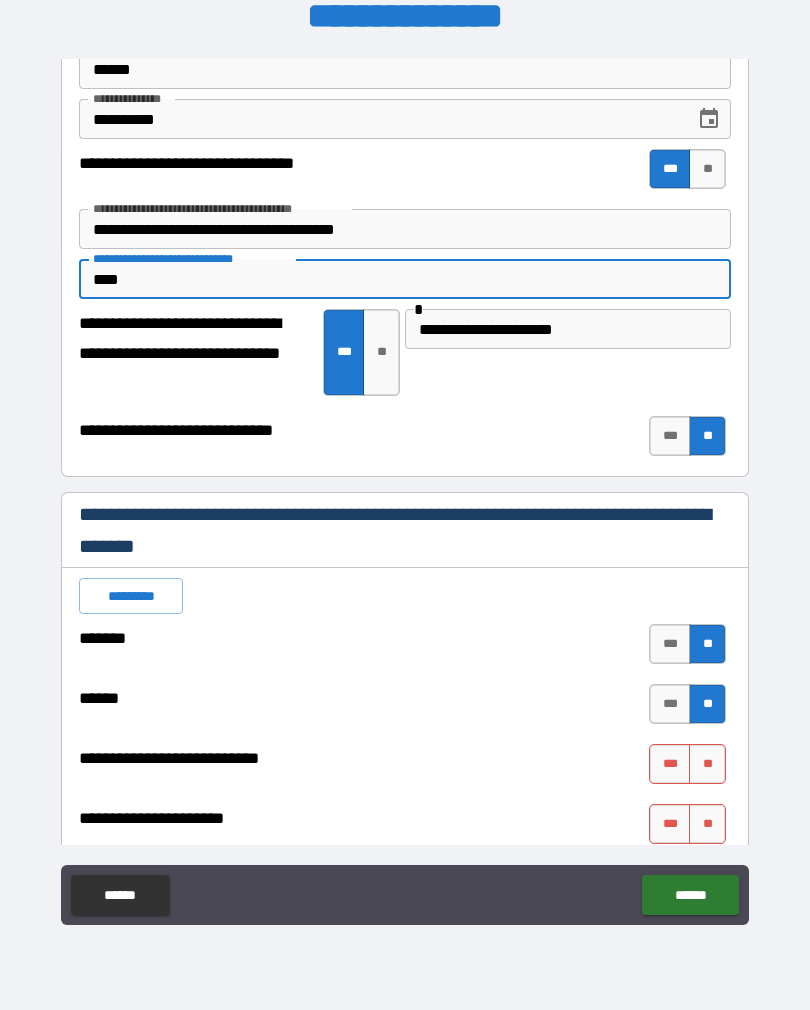 type on "*" 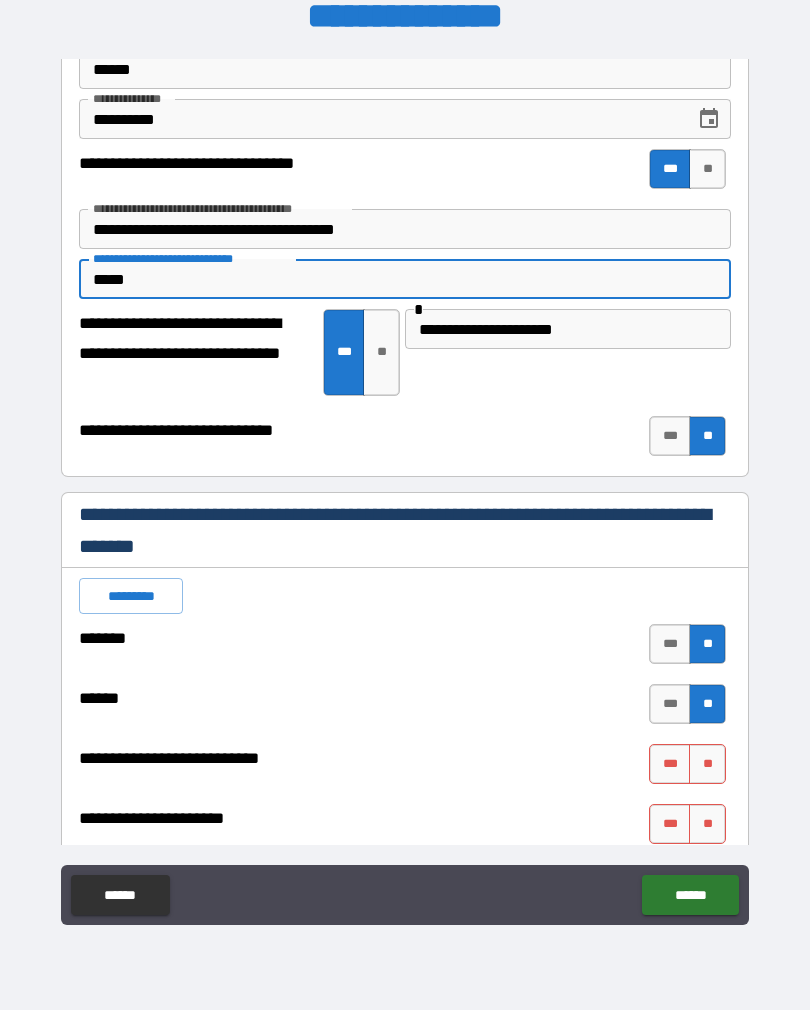 type on "*" 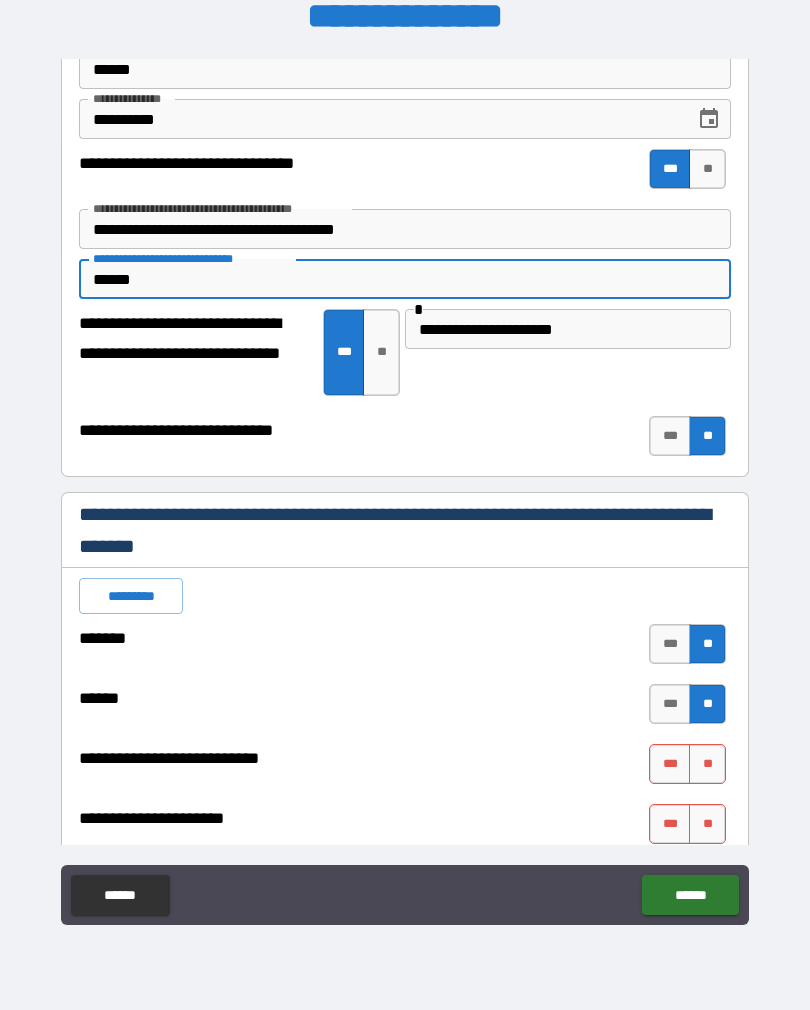 type on "*" 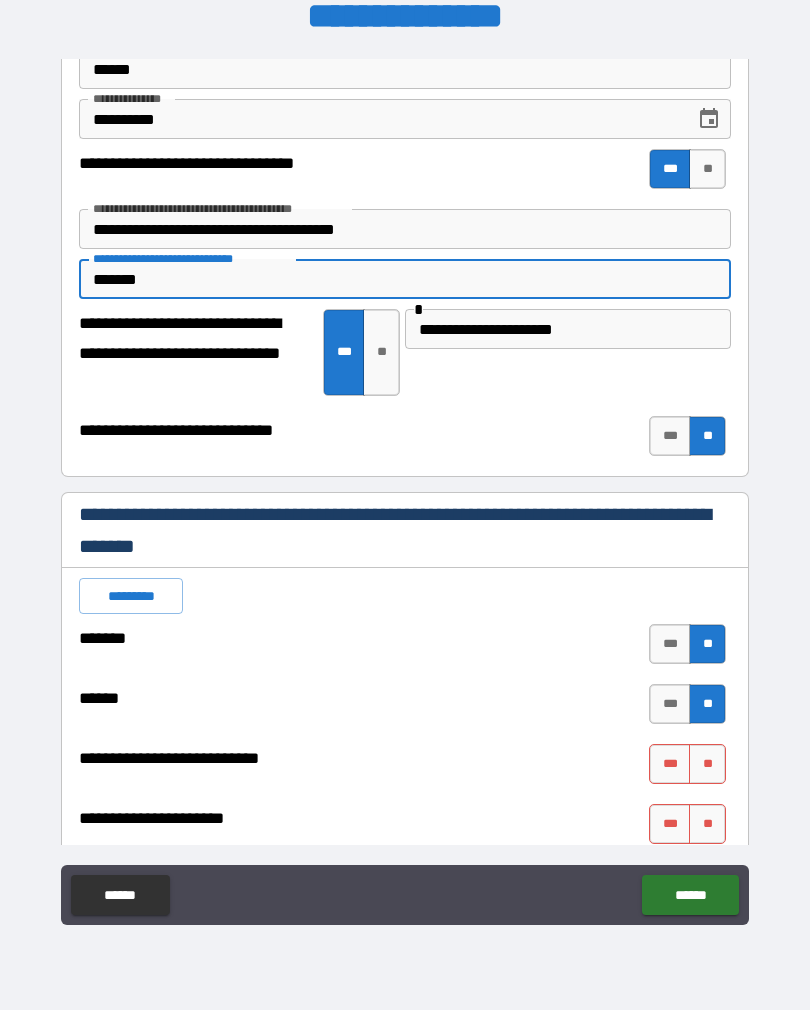 type on "*" 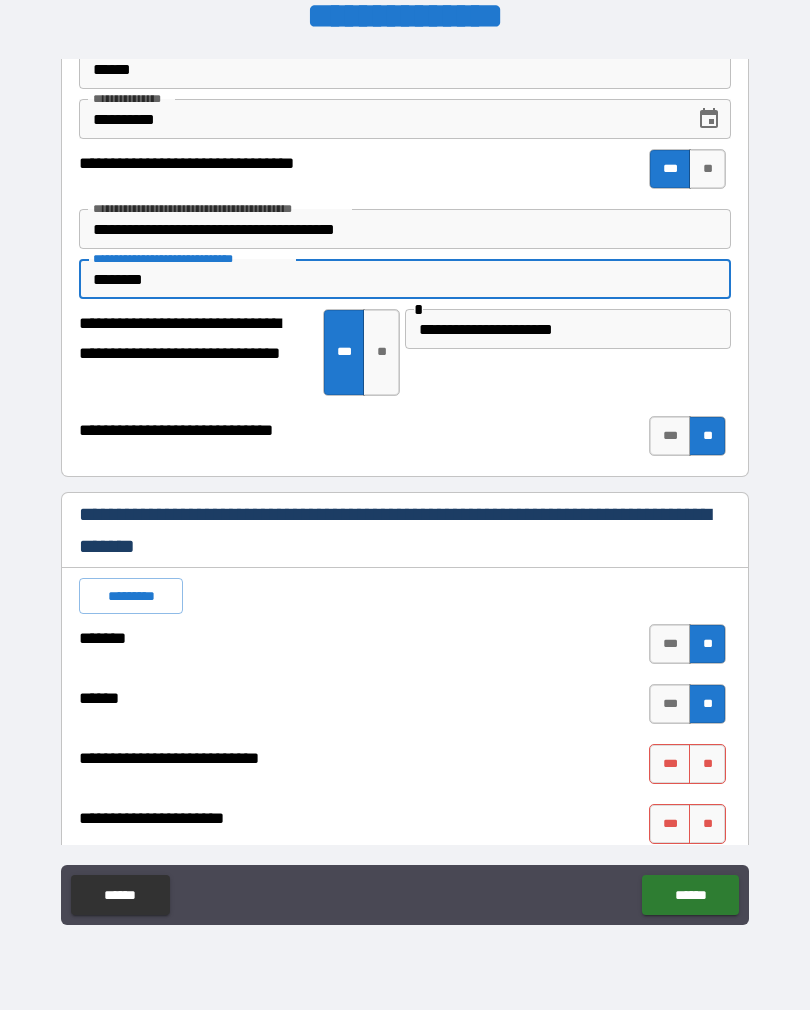 type on "*" 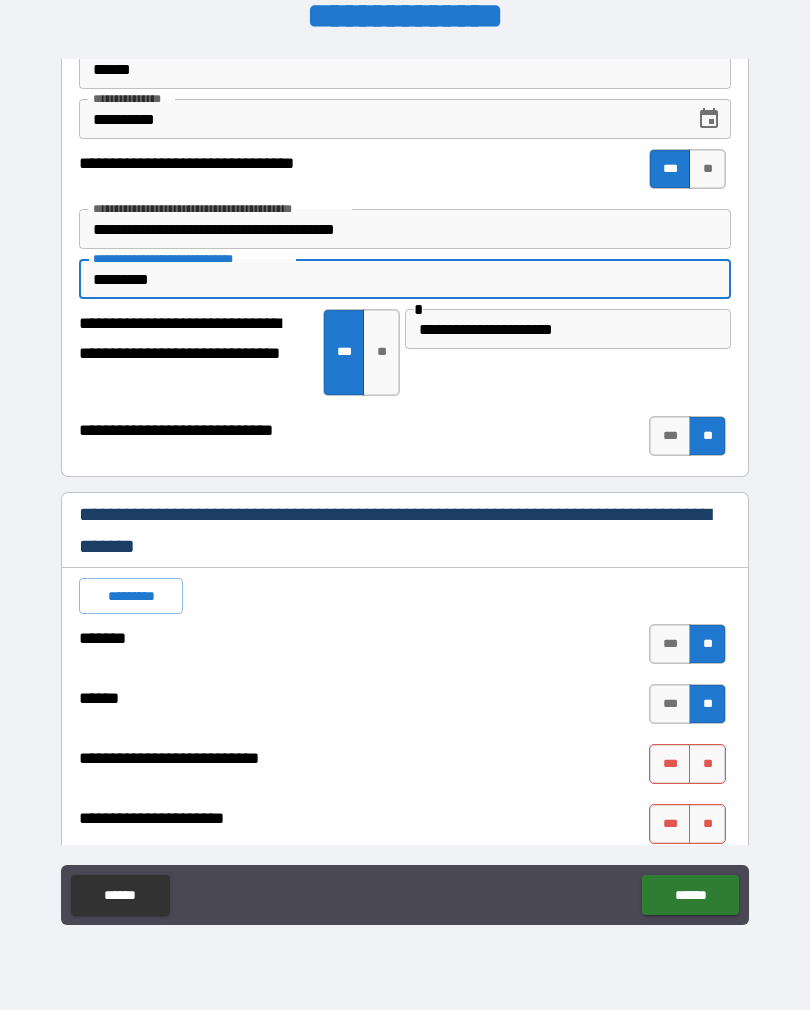 type on "*" 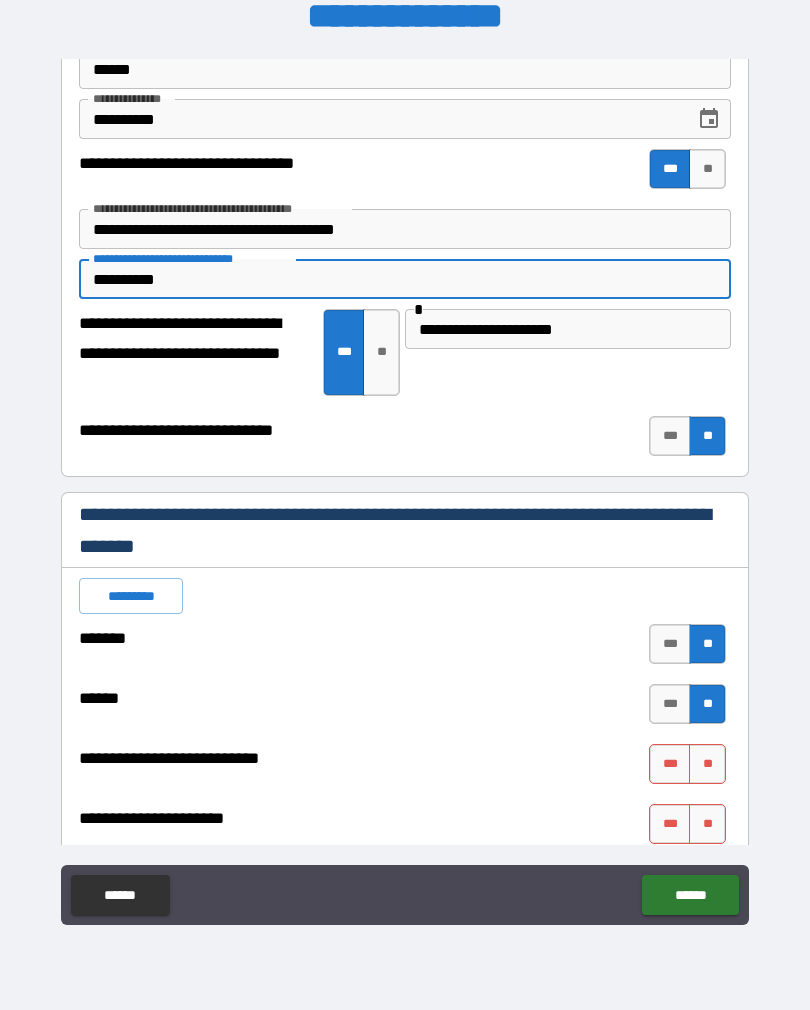 type on "*" 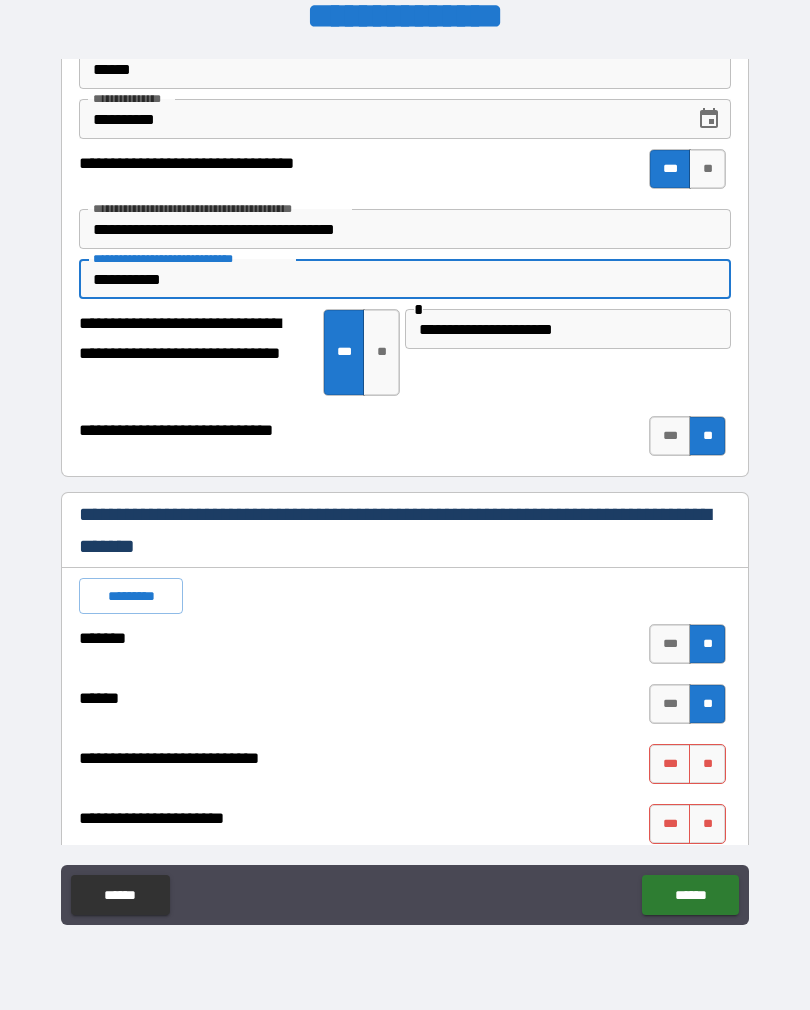 type on "*" 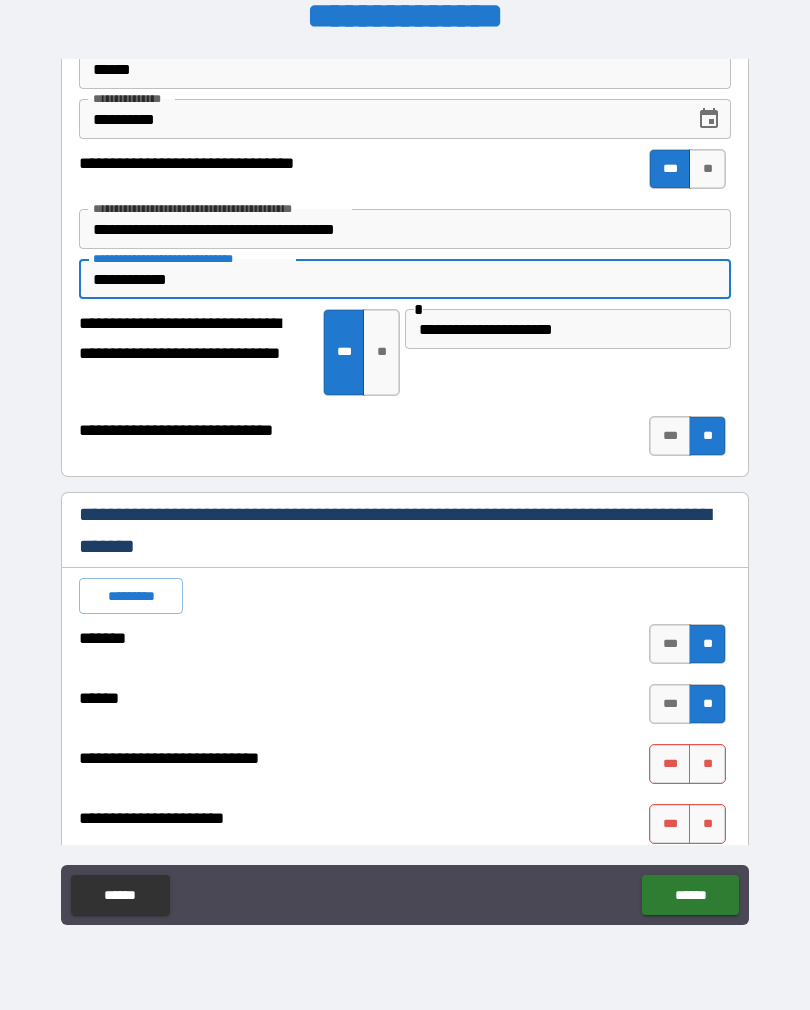 type on "*" 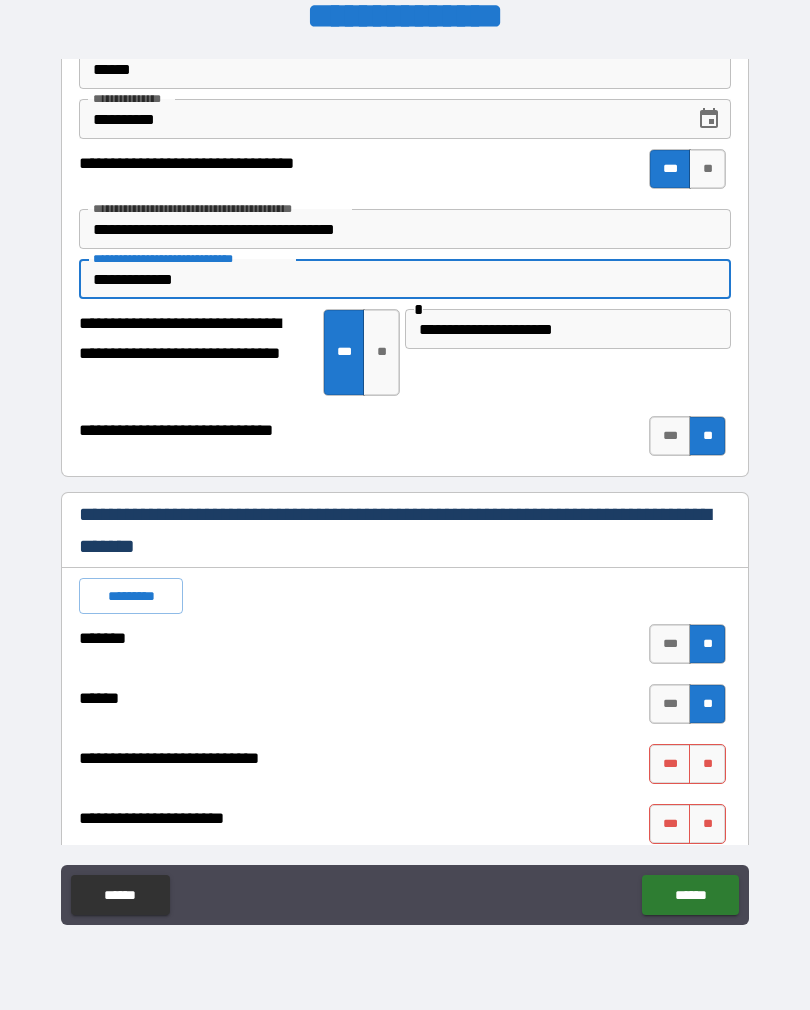 type on "**********" 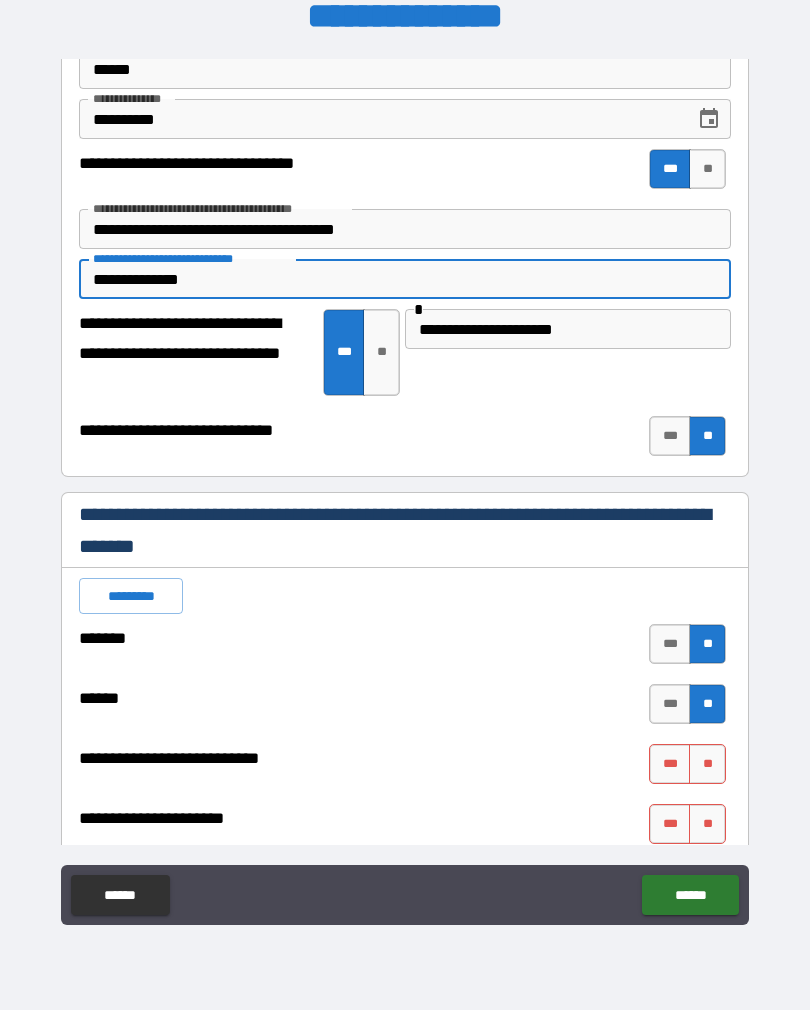 type on "*" 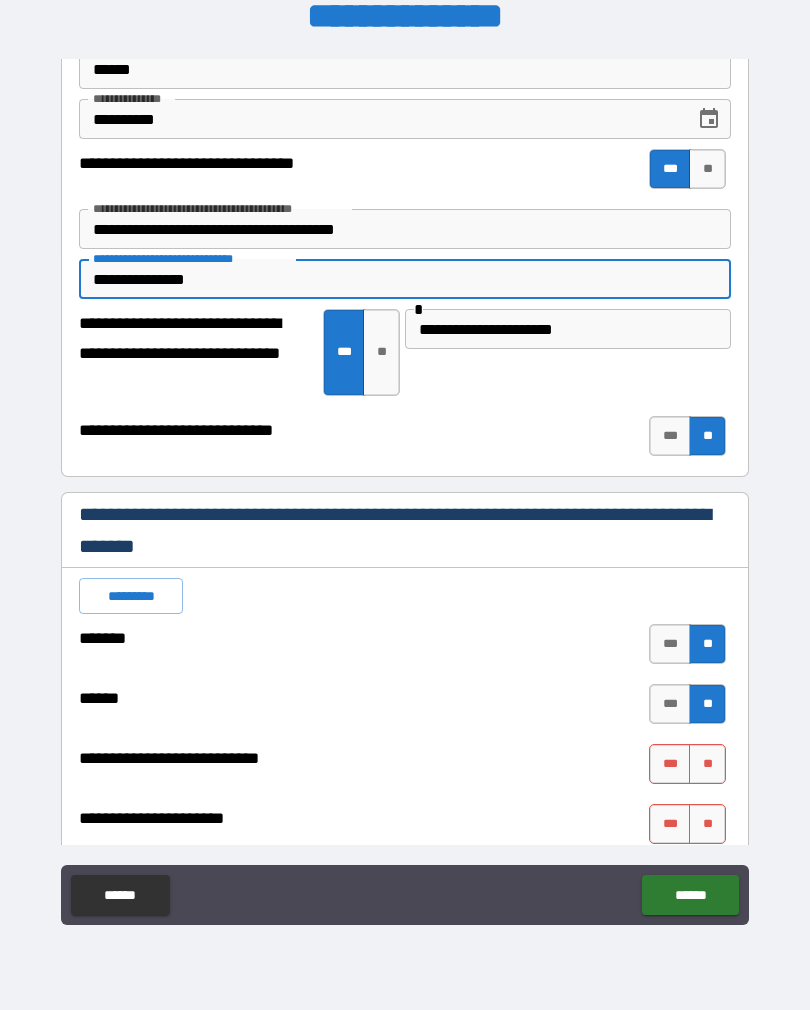 type on "*" 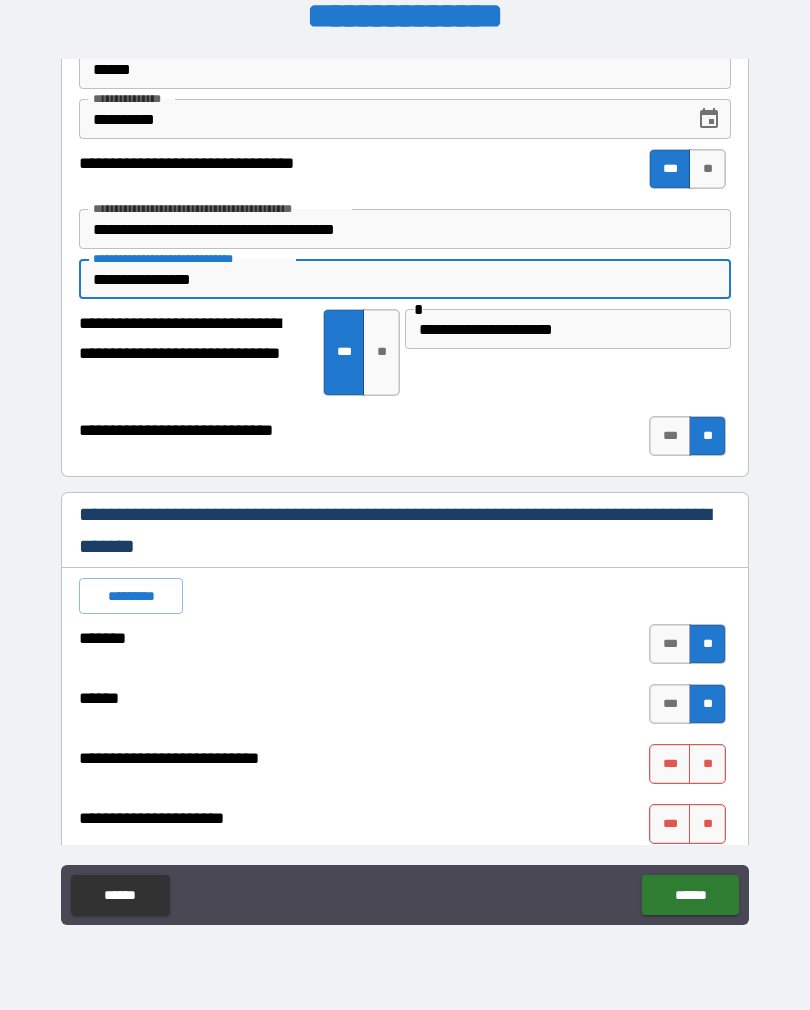 type on "*" 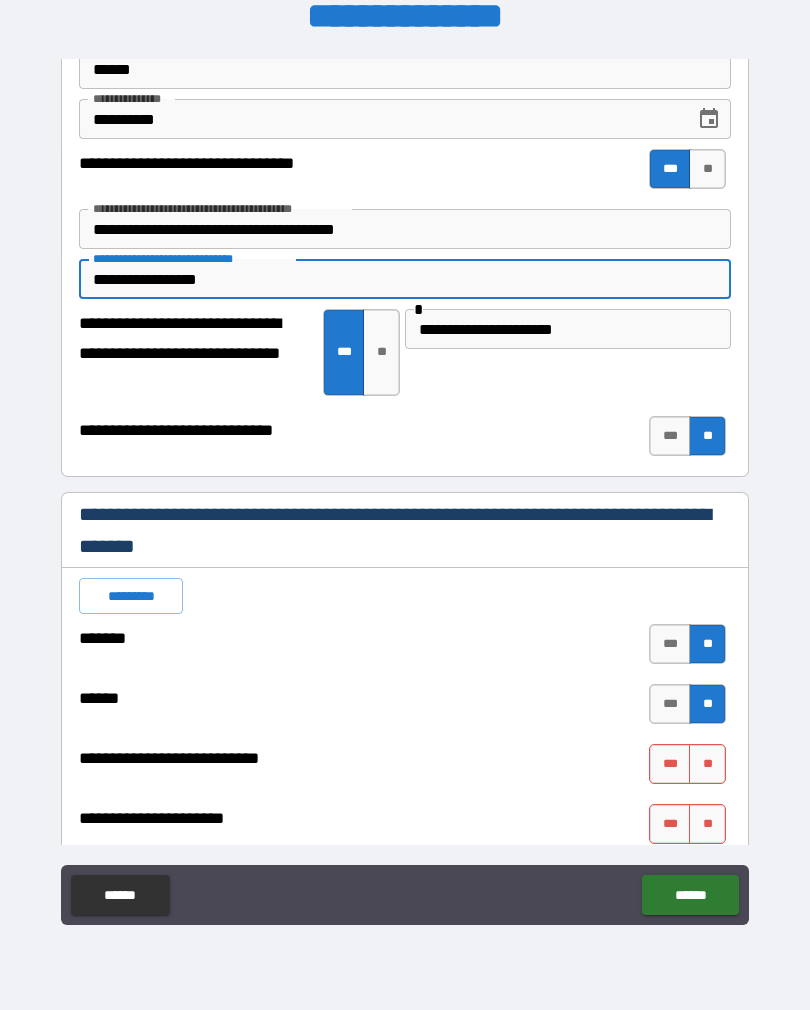 type on "*" 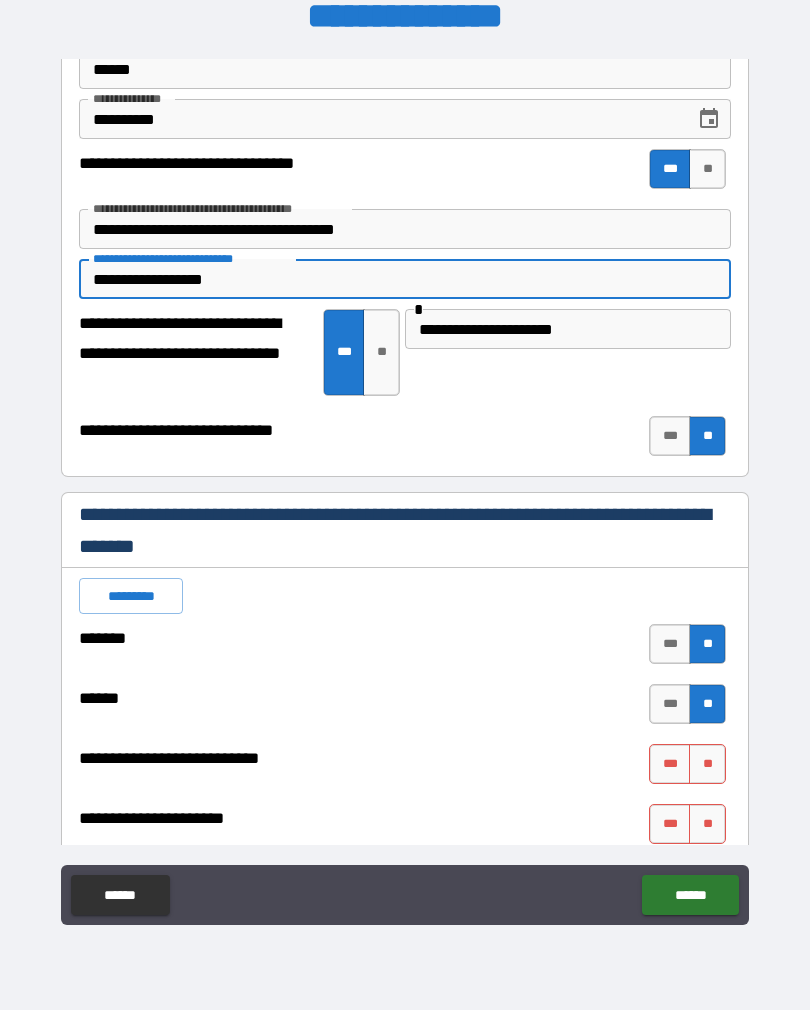 type on "*" 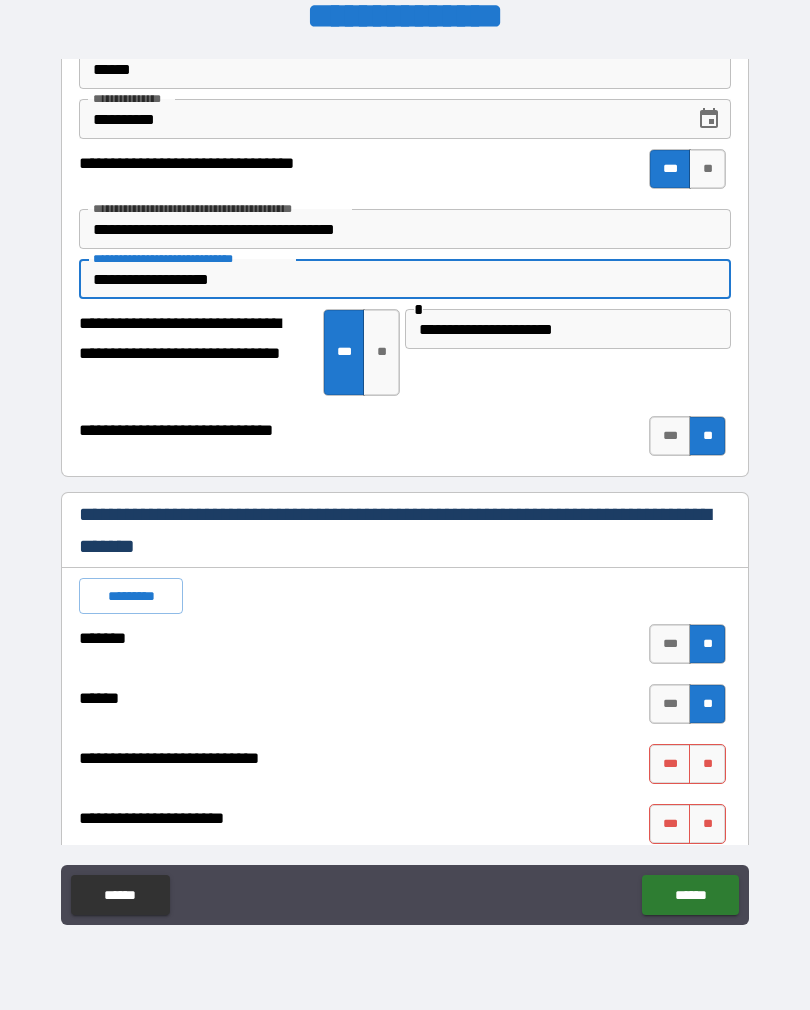 type on "*" 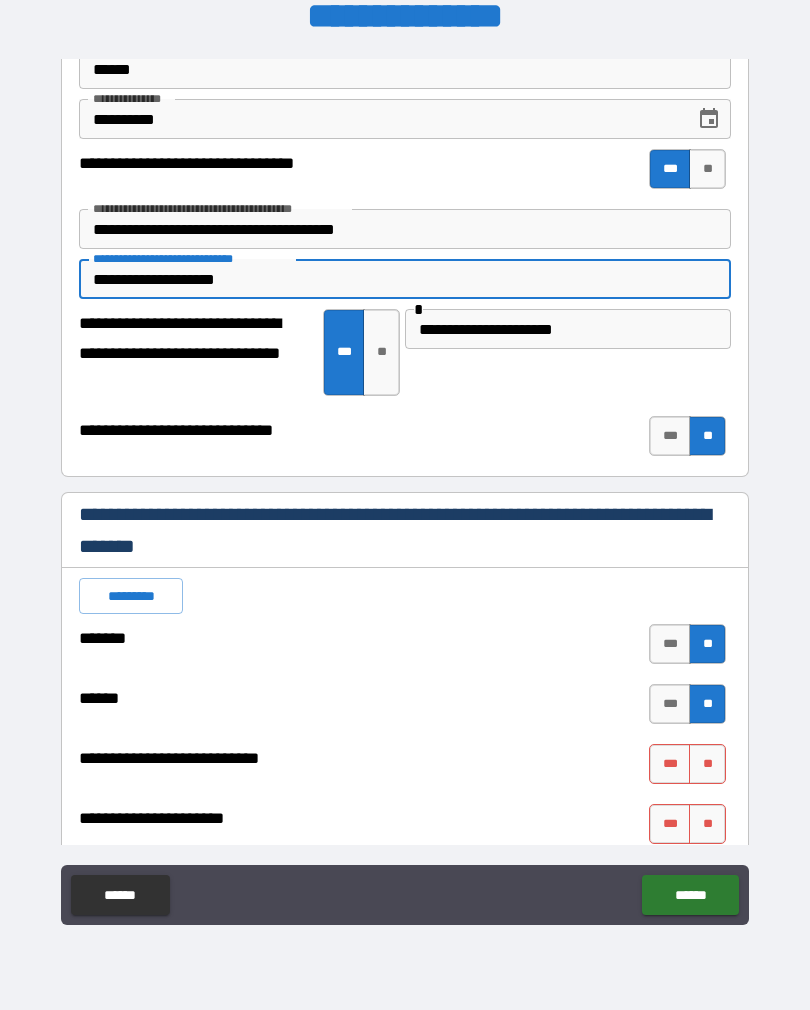 type on "*" 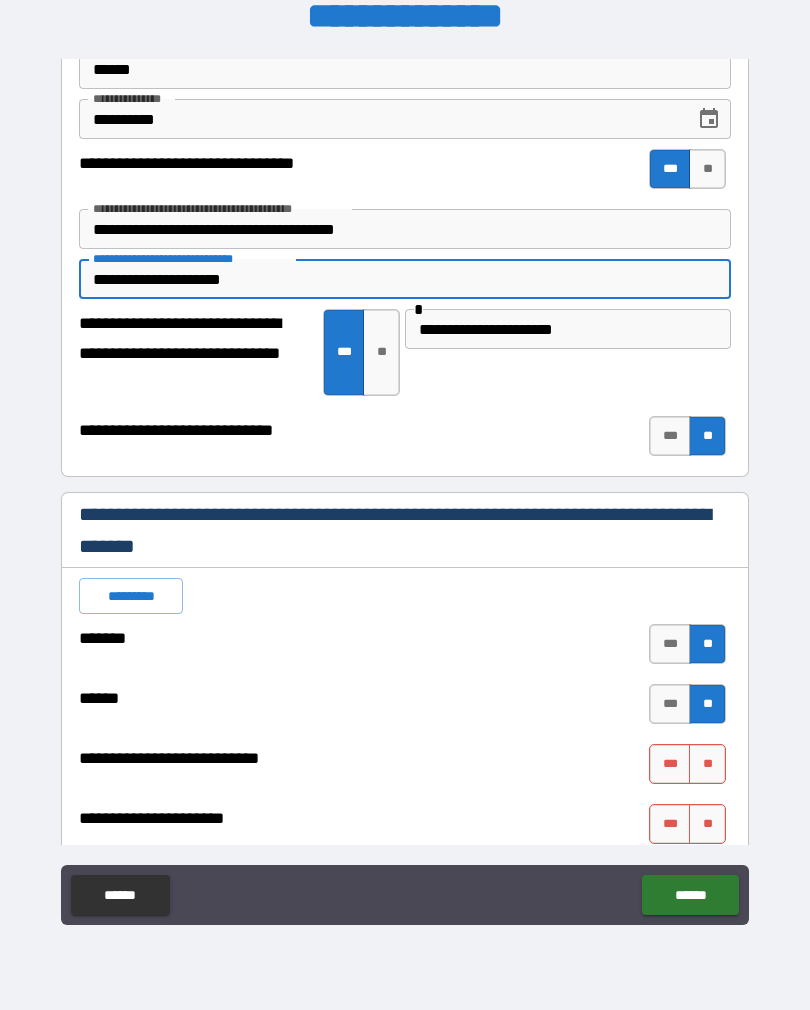type on "*" 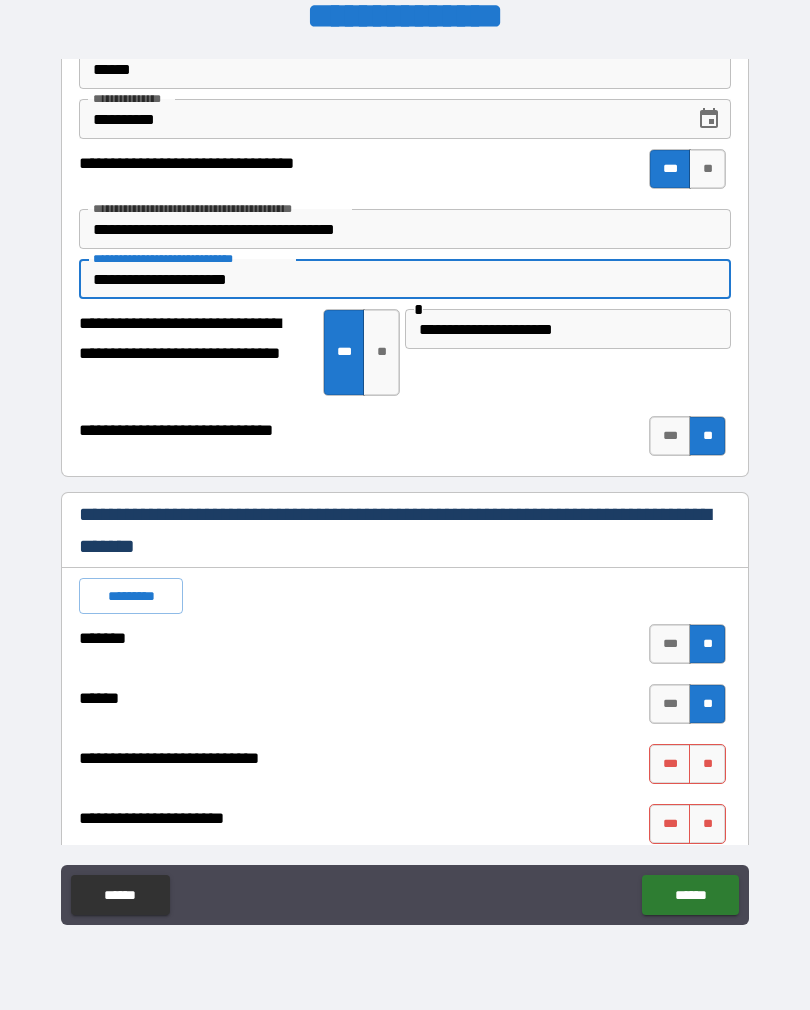 type on "*" 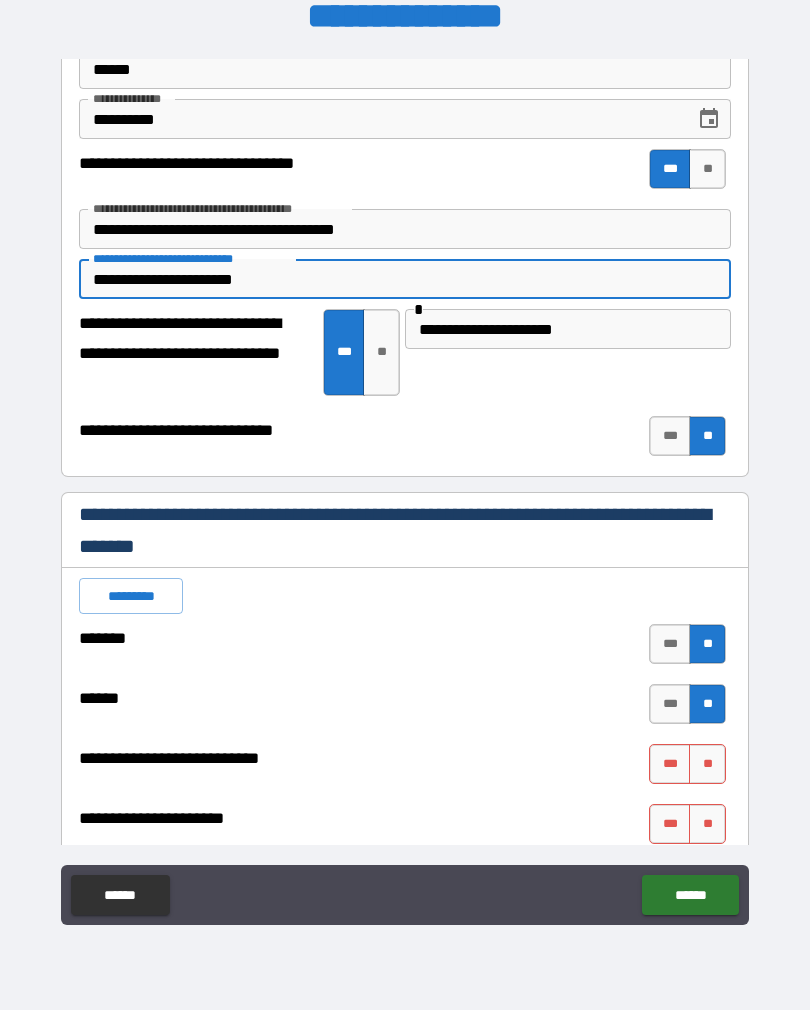 type on "*" 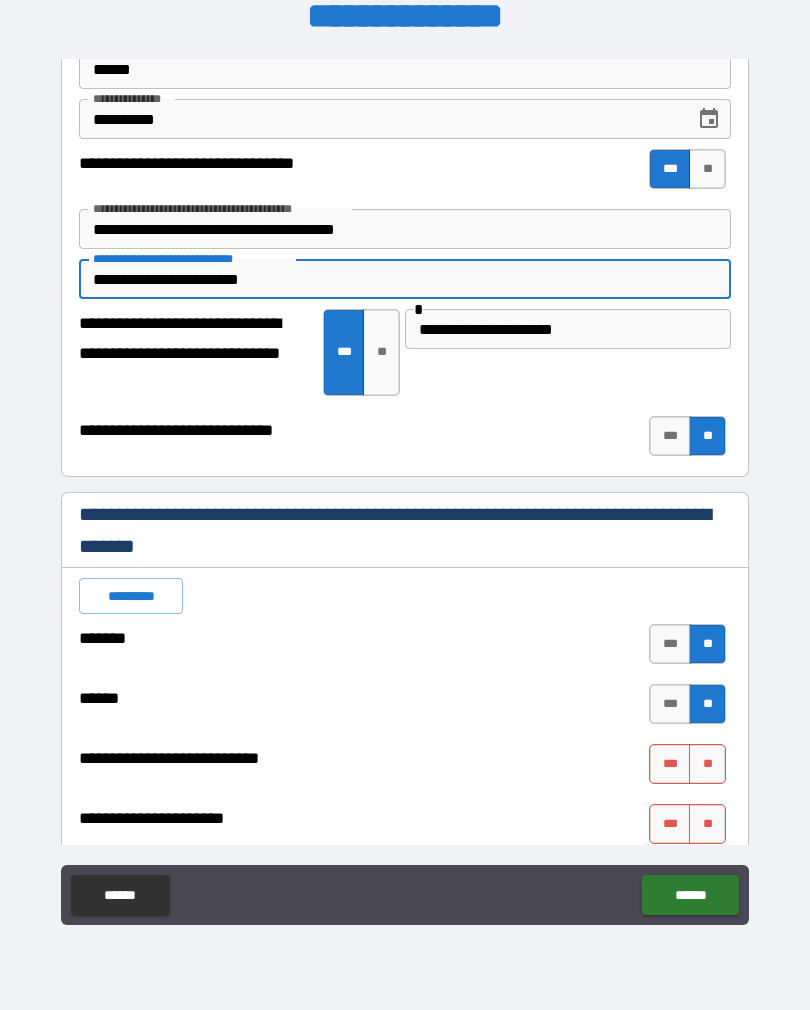 type on "*" 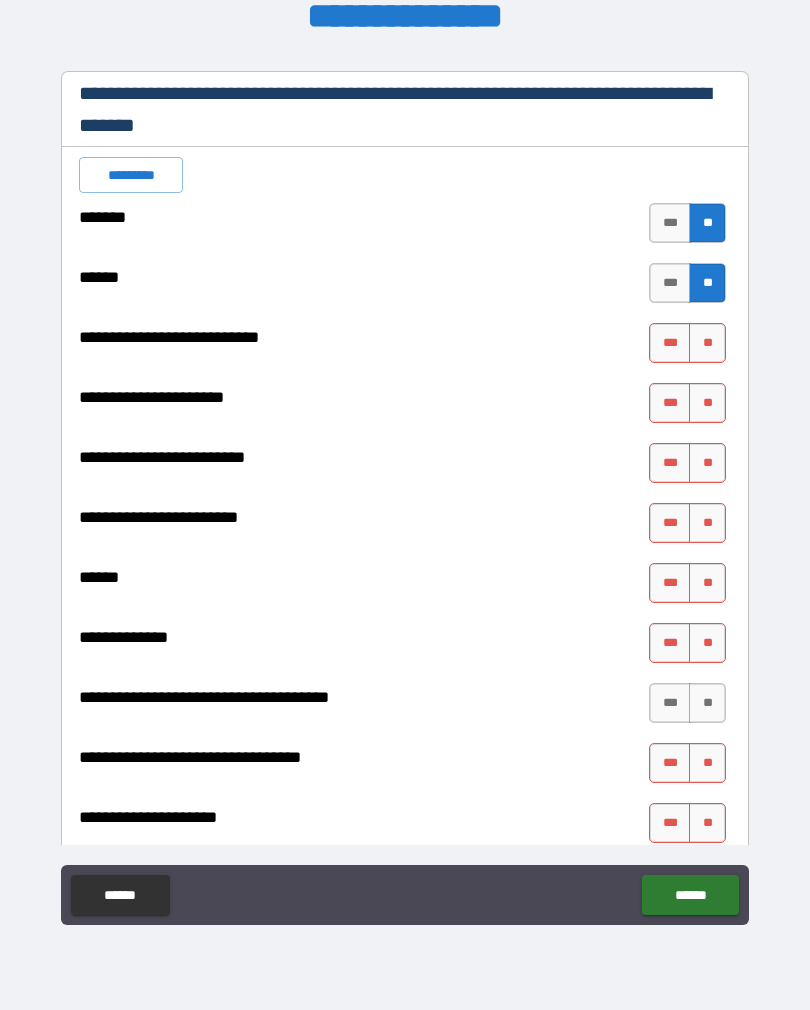 scroll, scrollTop: 533, scrollLeft: 0, axis: vertical 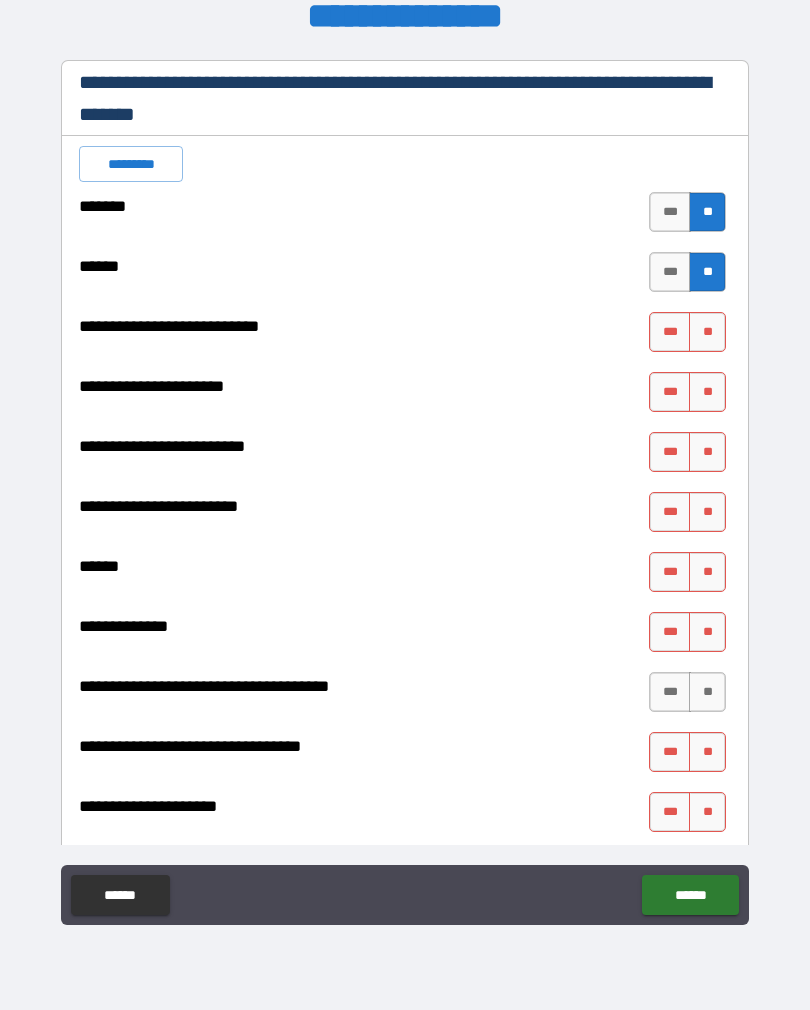 click on "*********" at bounding box center [131, 164] 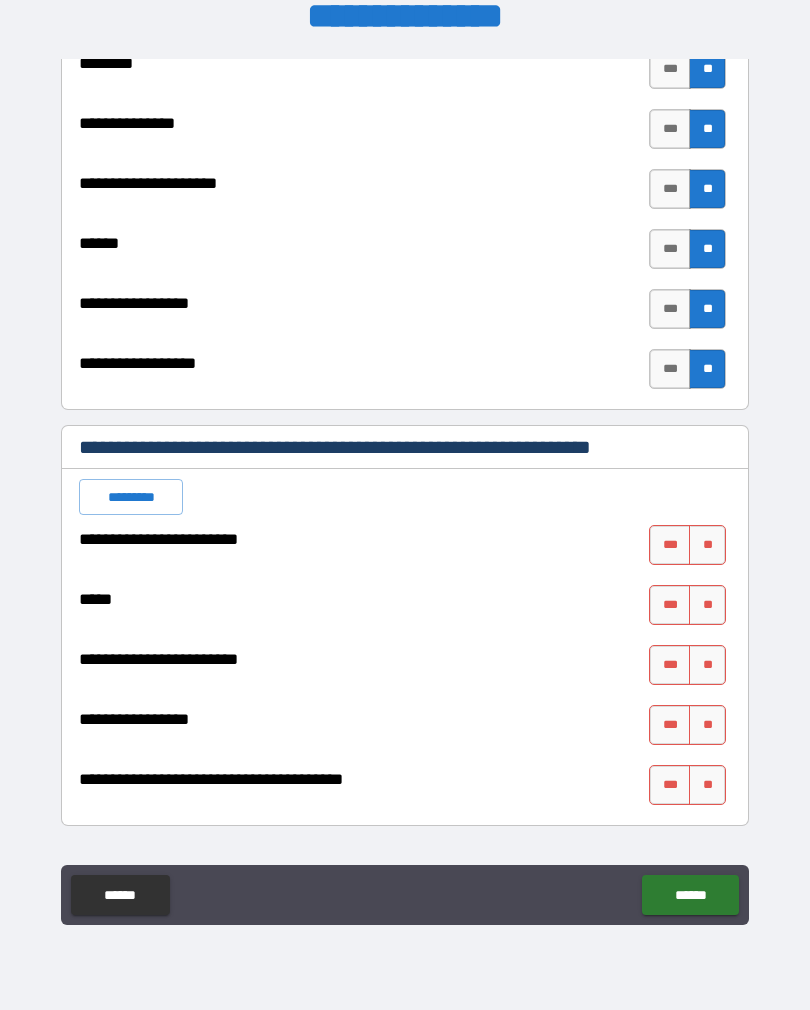 scroll, scrollTop: 3019, scrollLeft: 0, axis: vertical 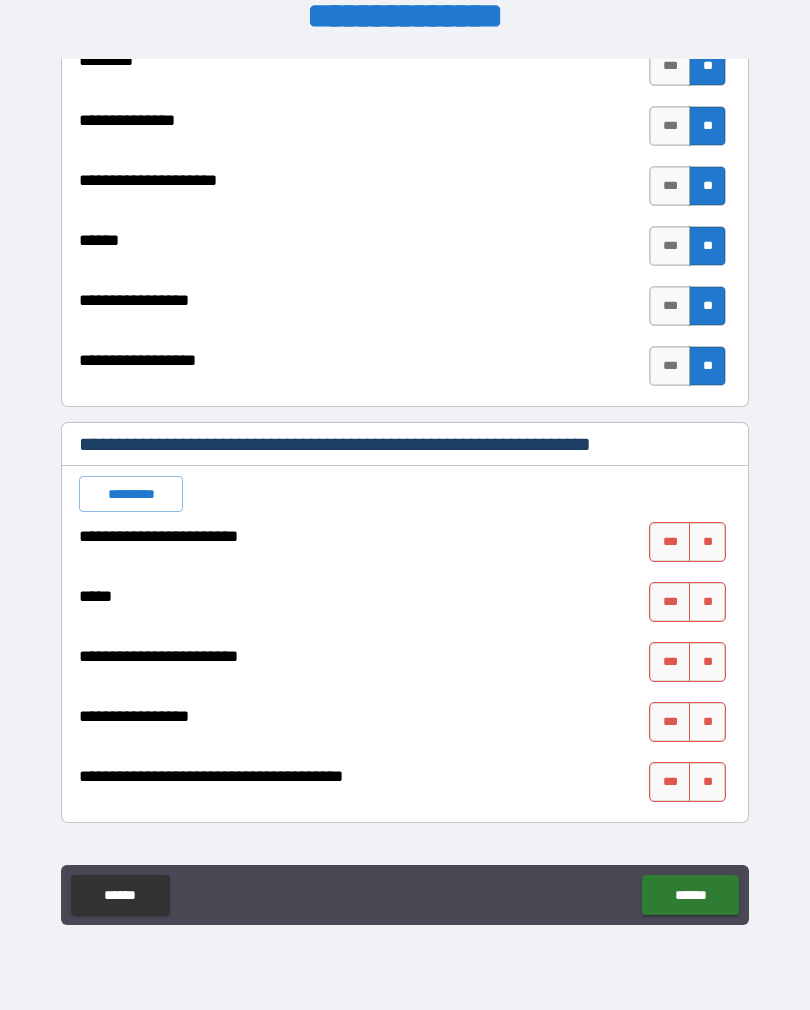 click on "*********" at bounding box center (131, 494) 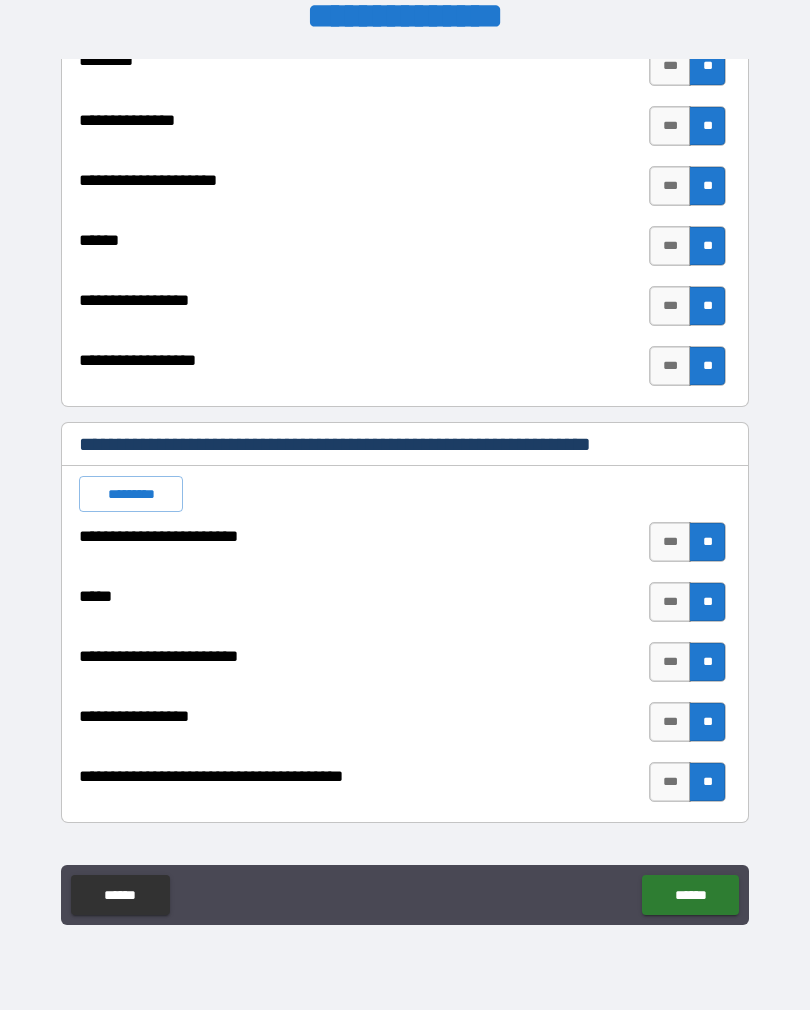 type on "*" 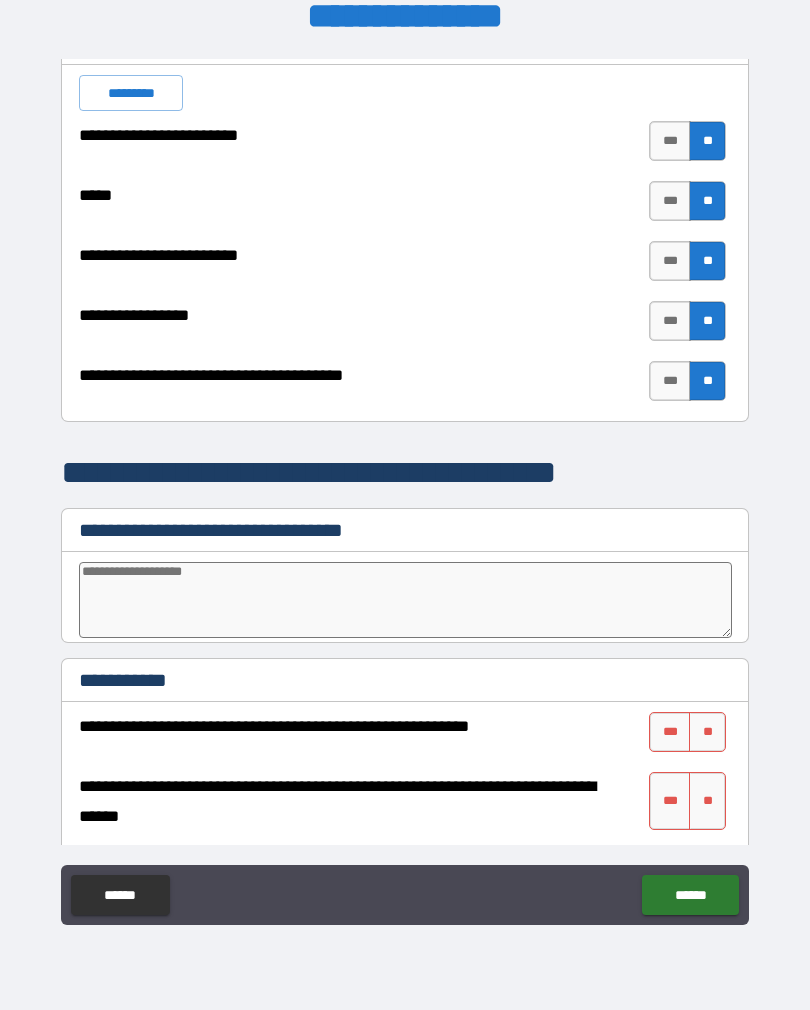 scroll, scrollTop: 3436, scrollLeft: 0, axis: vertical 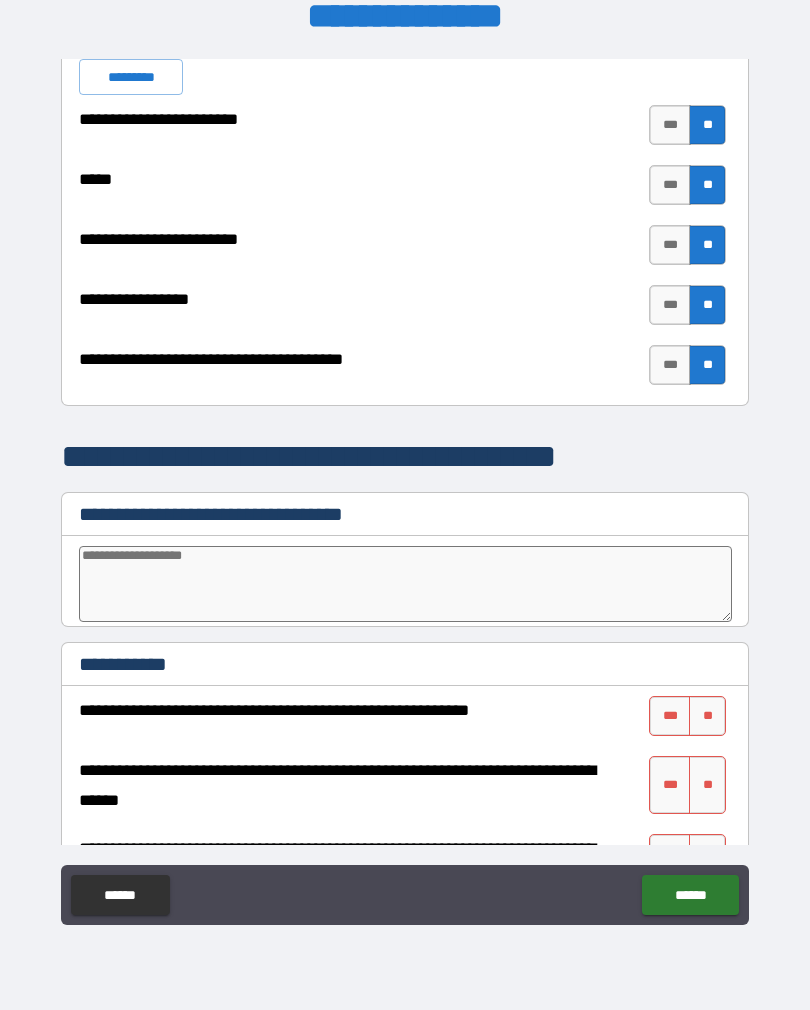 click at bounding box center [405, 584] 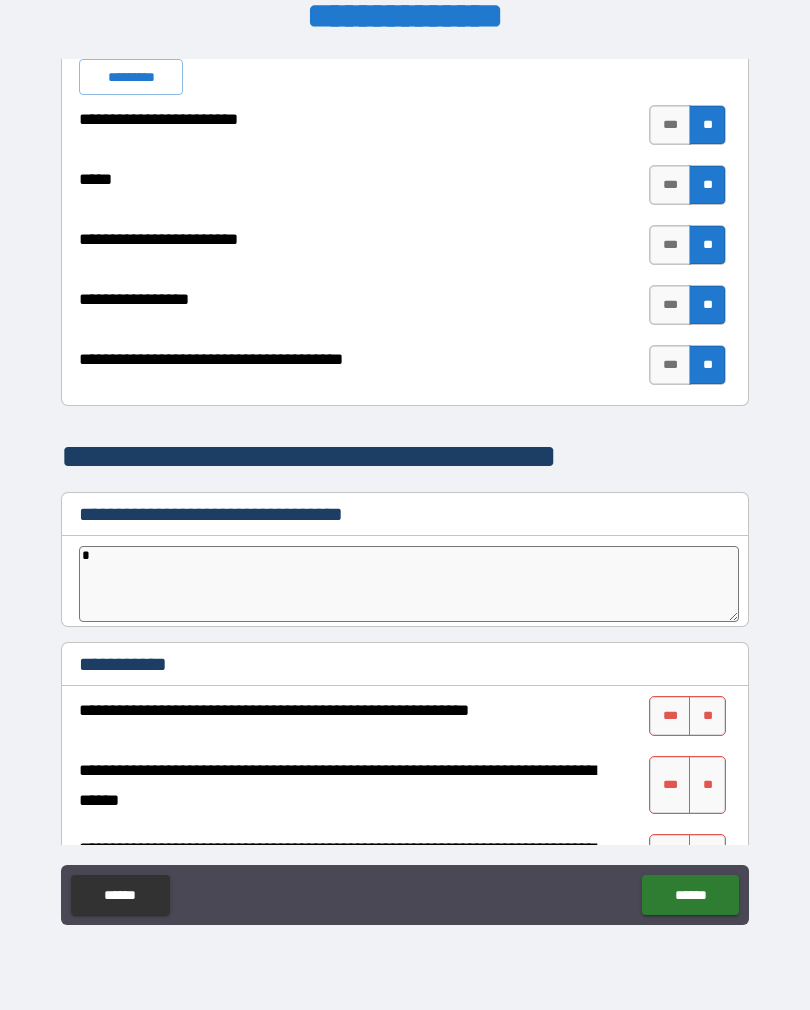 type on "**" 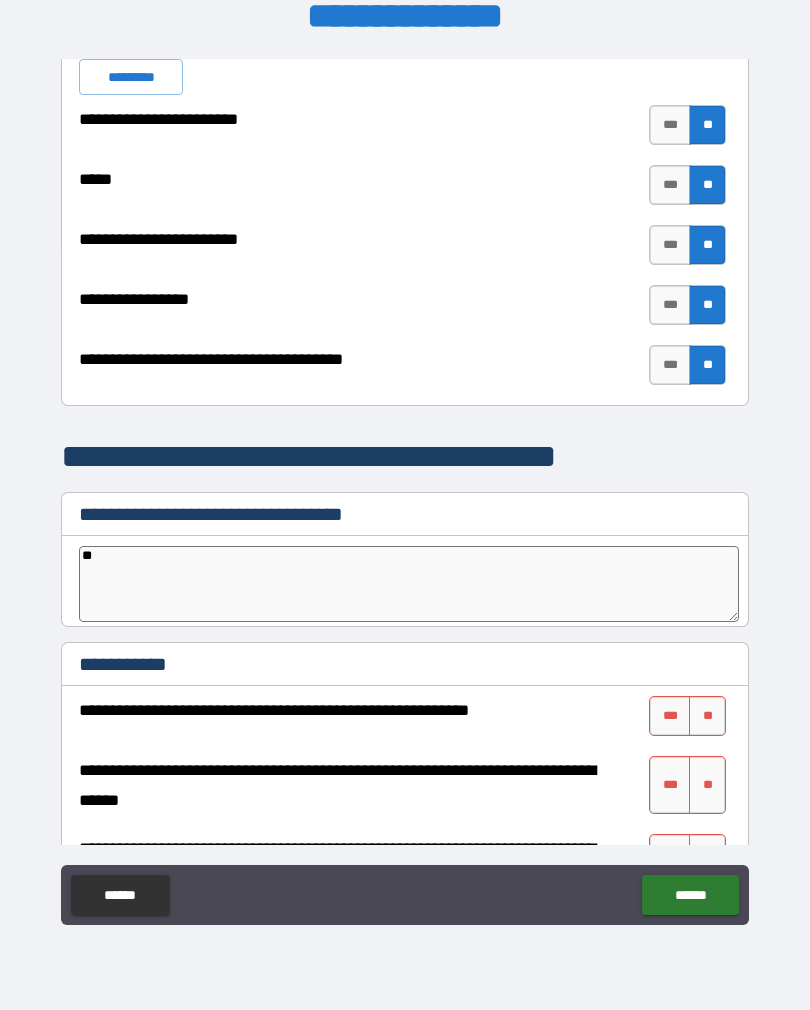 type on "*" 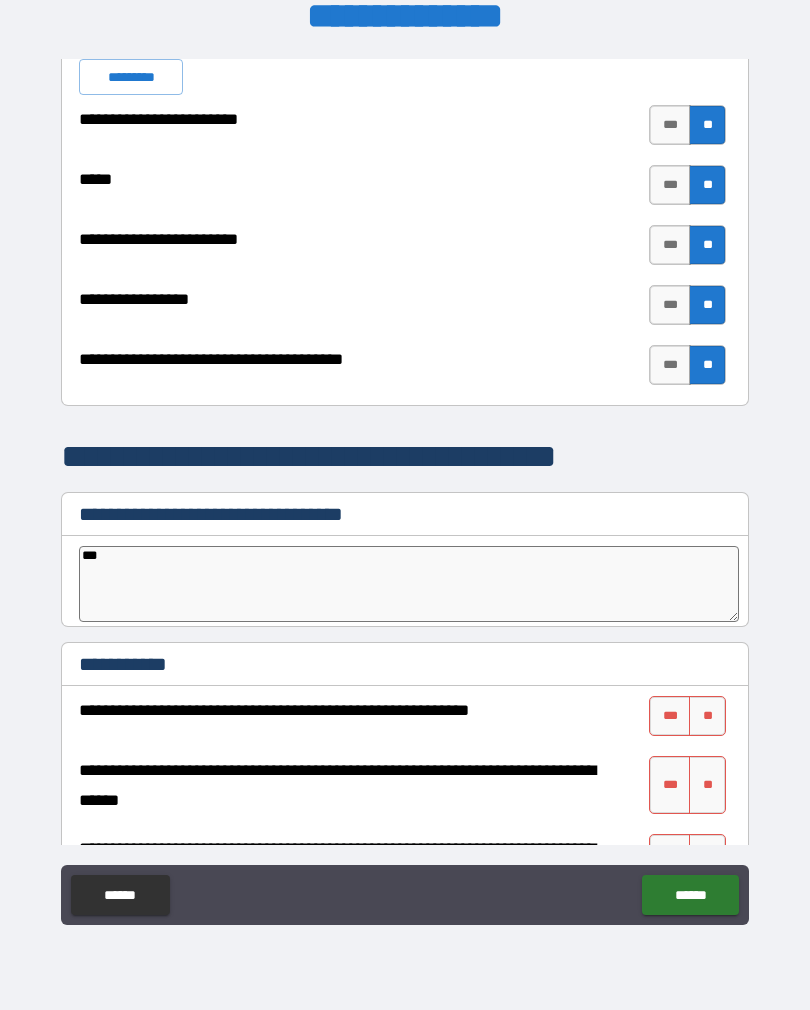 type on "*" 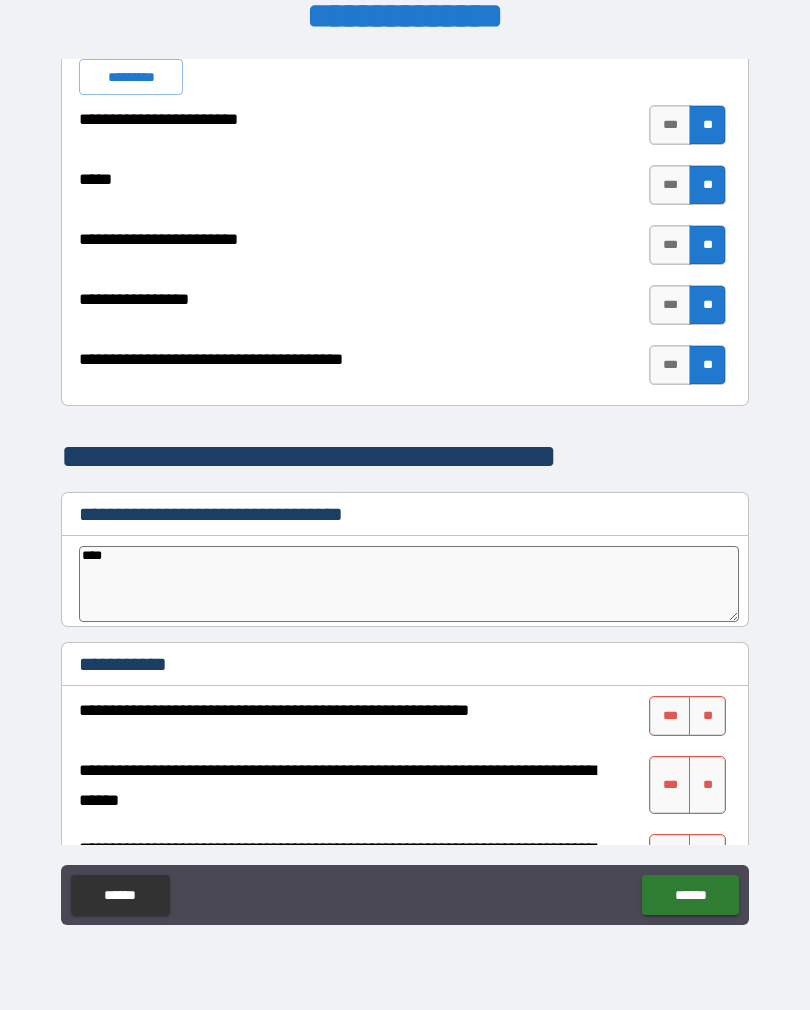 type on "*" 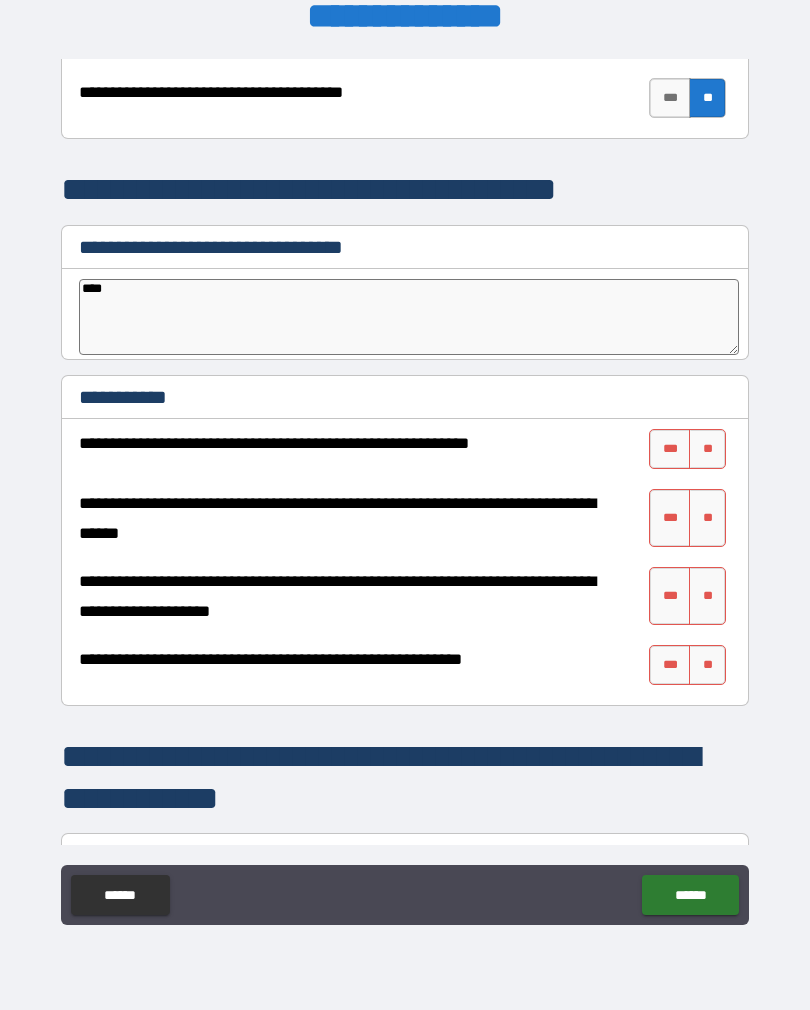 scroll, scrollTop: 3705, scrollLeft: 0, axis: vertical 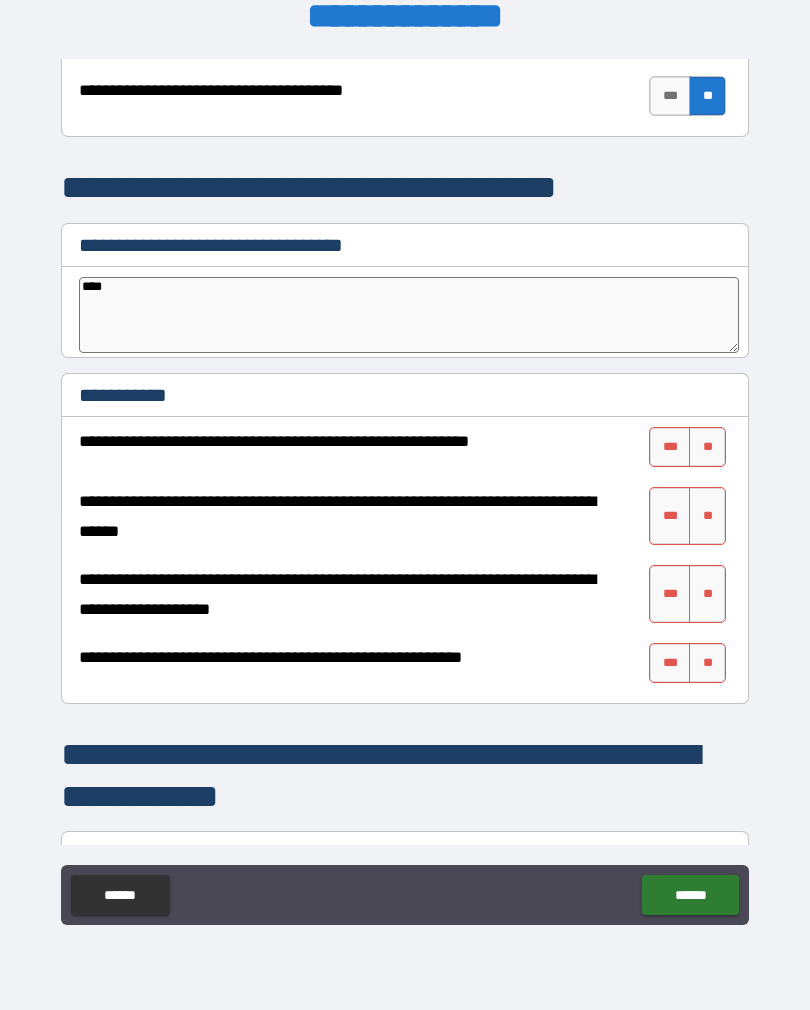 type on "****" 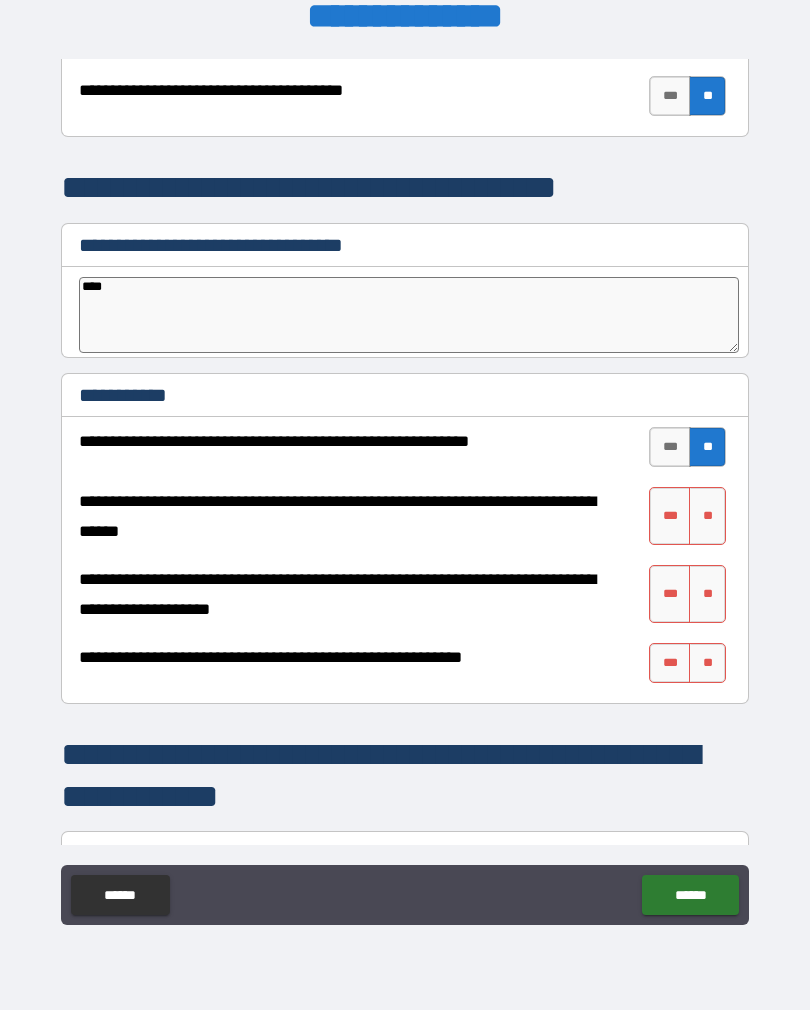 click on "**" at bounding box center [707, 516] 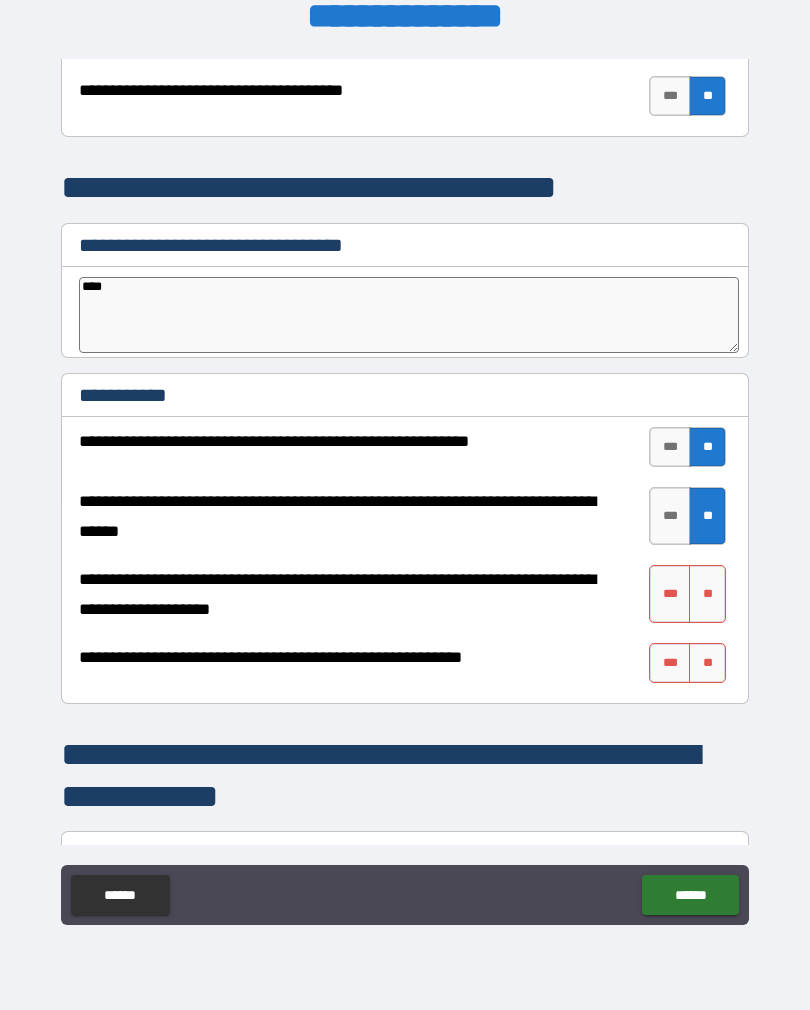 click on "**" at bounding box center (707, 594) 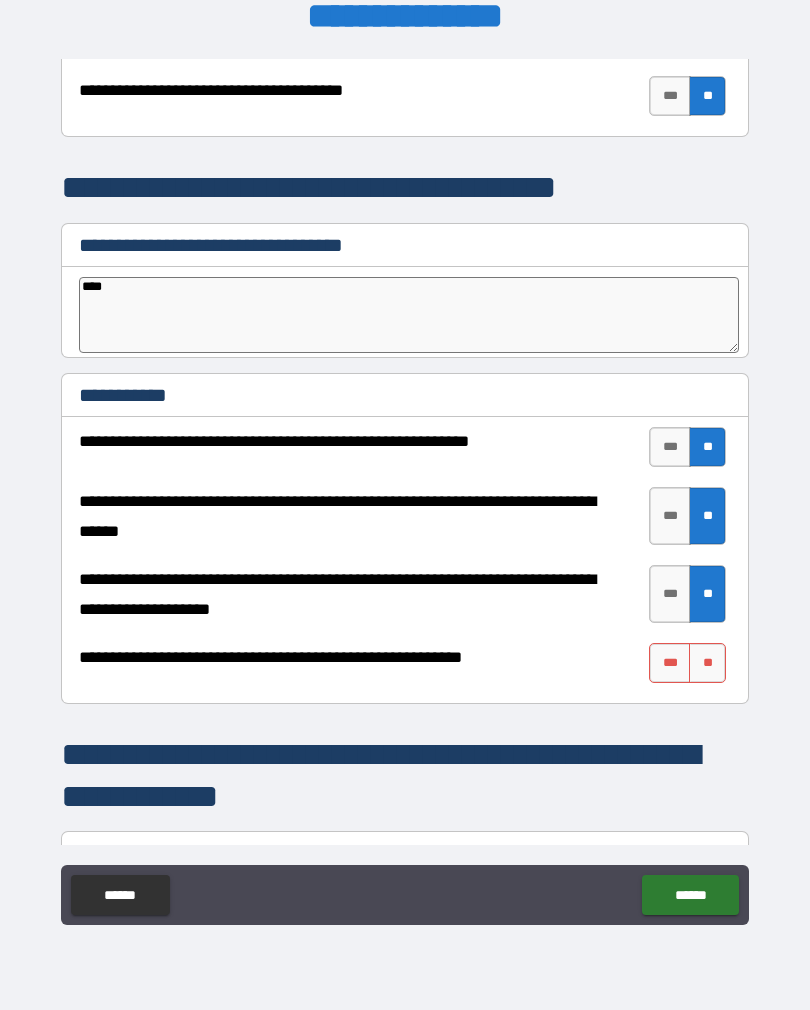 click on "**" at bounding box center (707, 663) 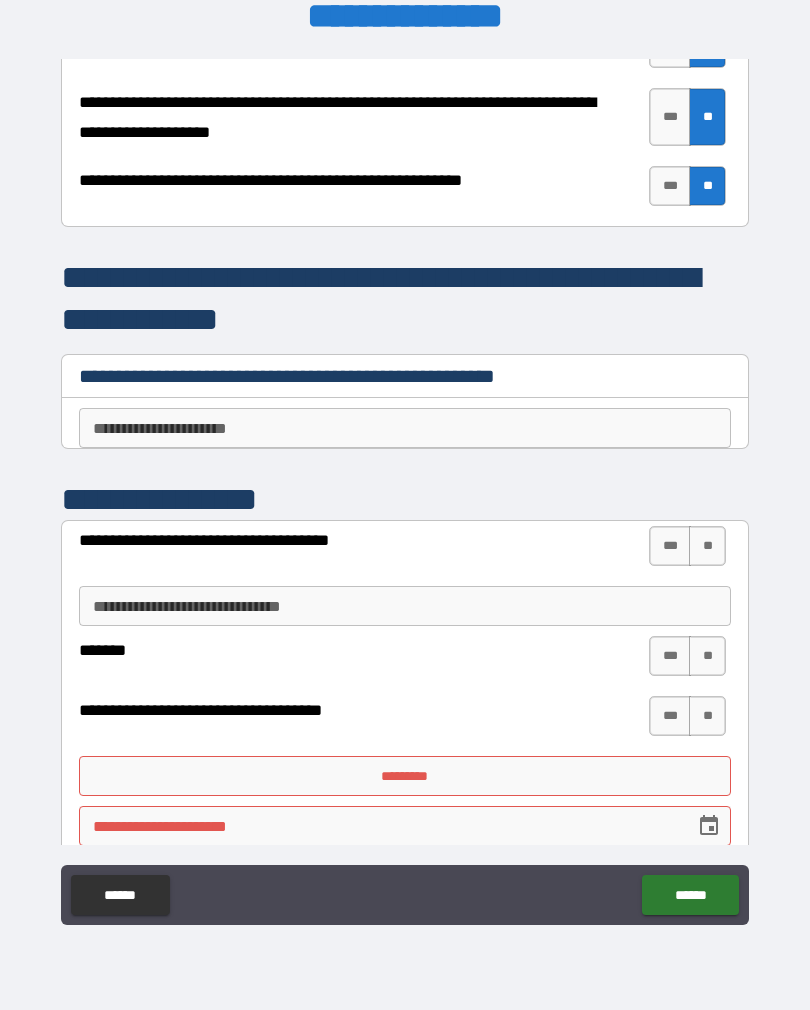 scroll, scrollTop: 4185, scrollLeft: 0, axis: vertical 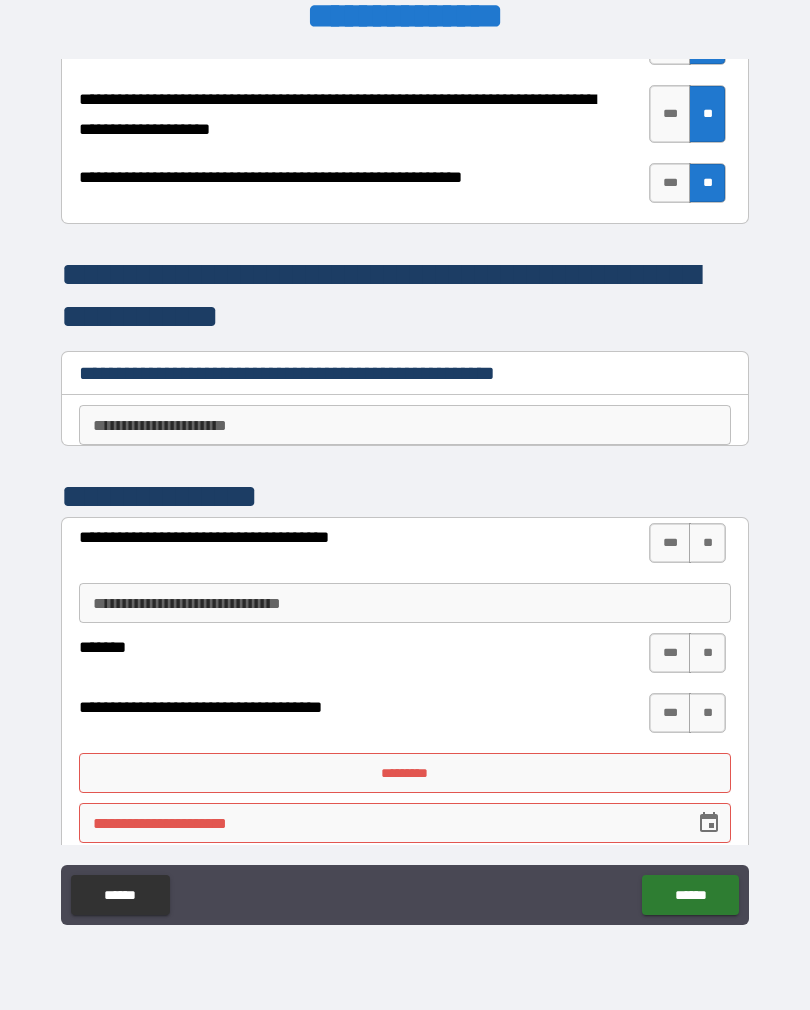 click on "**" at bounding box center (707, 543) 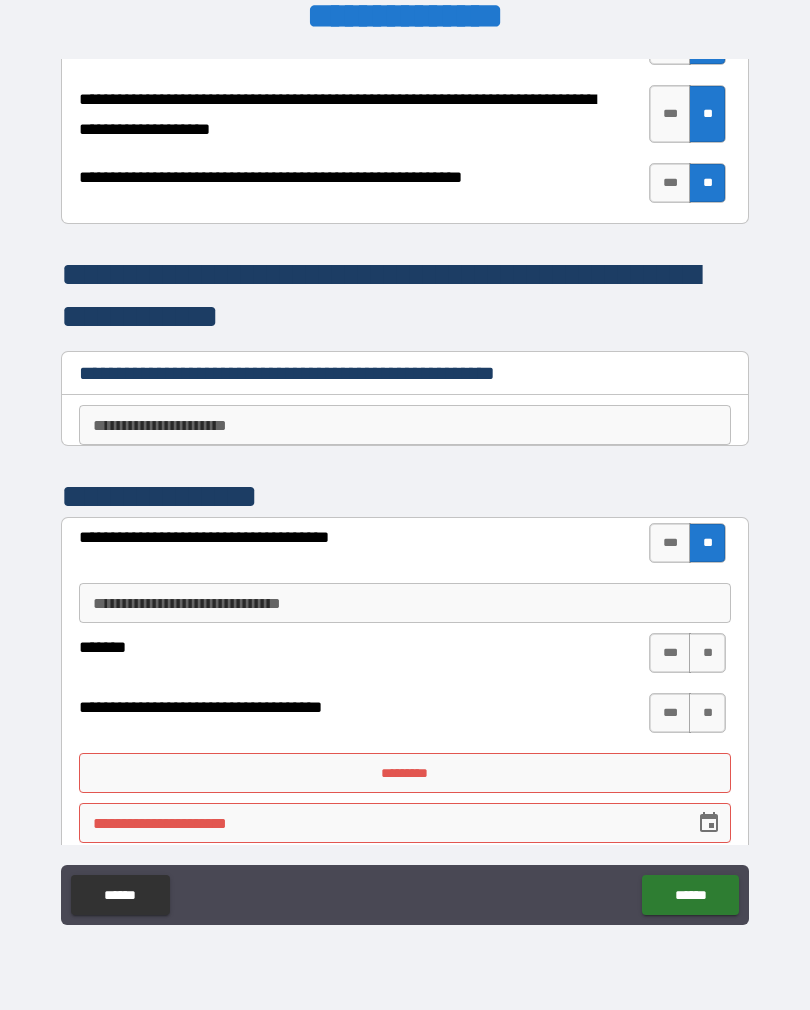 type on "*" 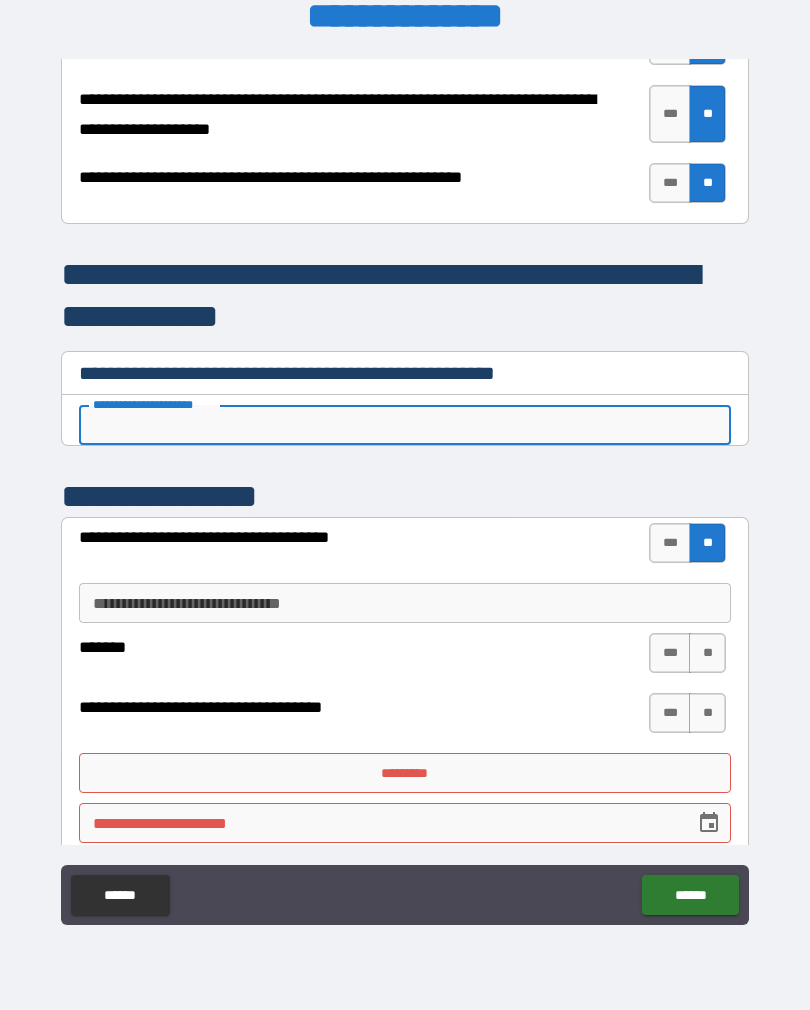 type on "*" 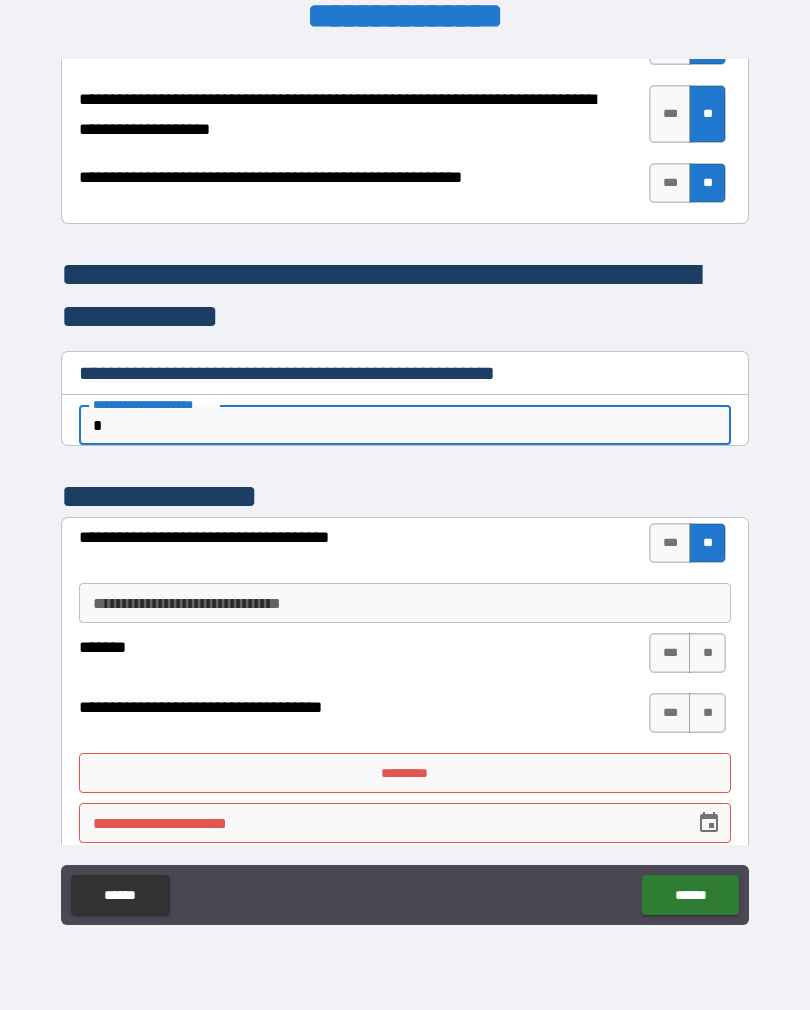 type on "*" 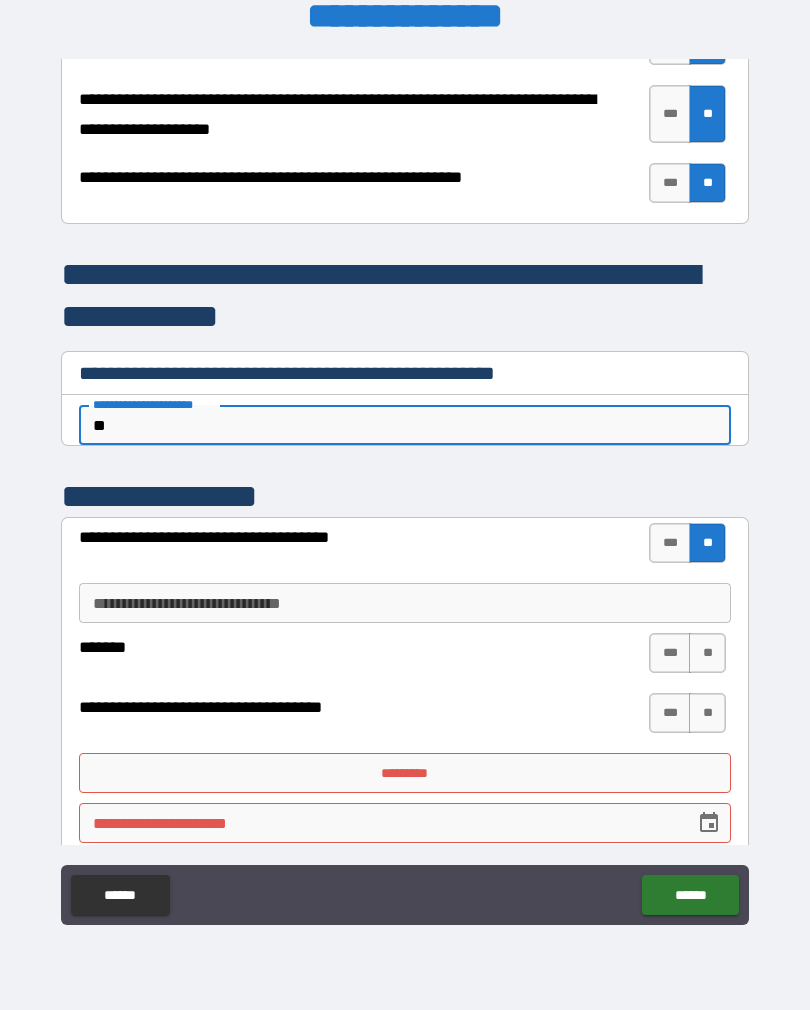 type on "*" 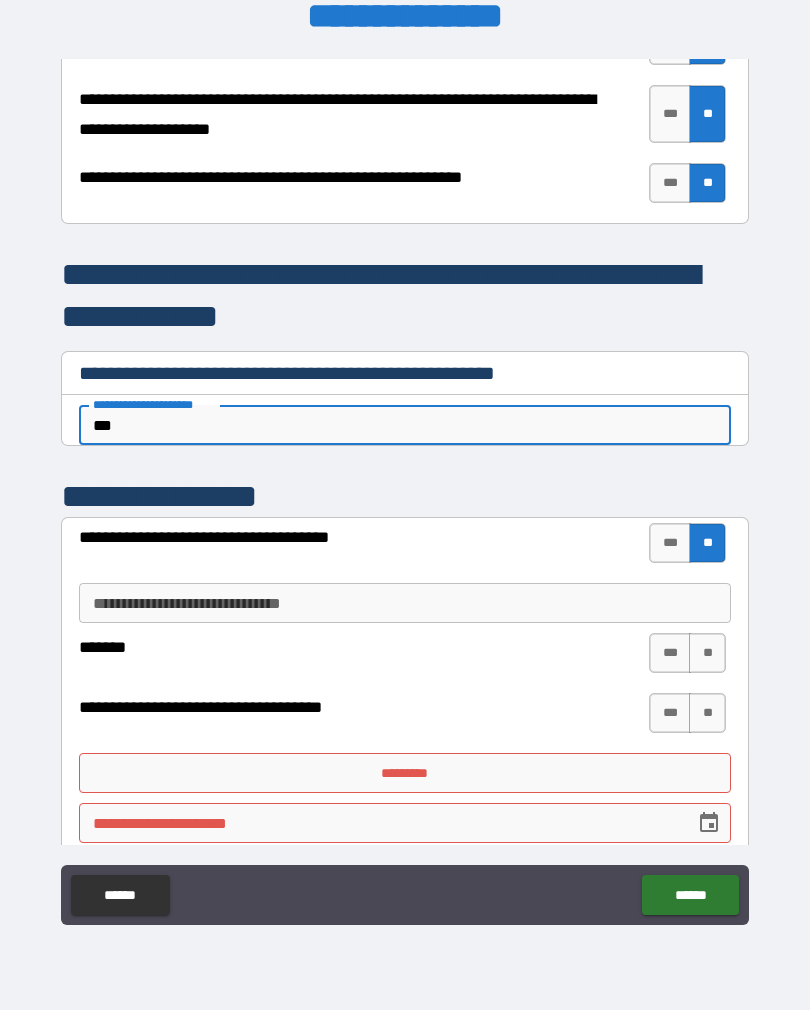type on "*" 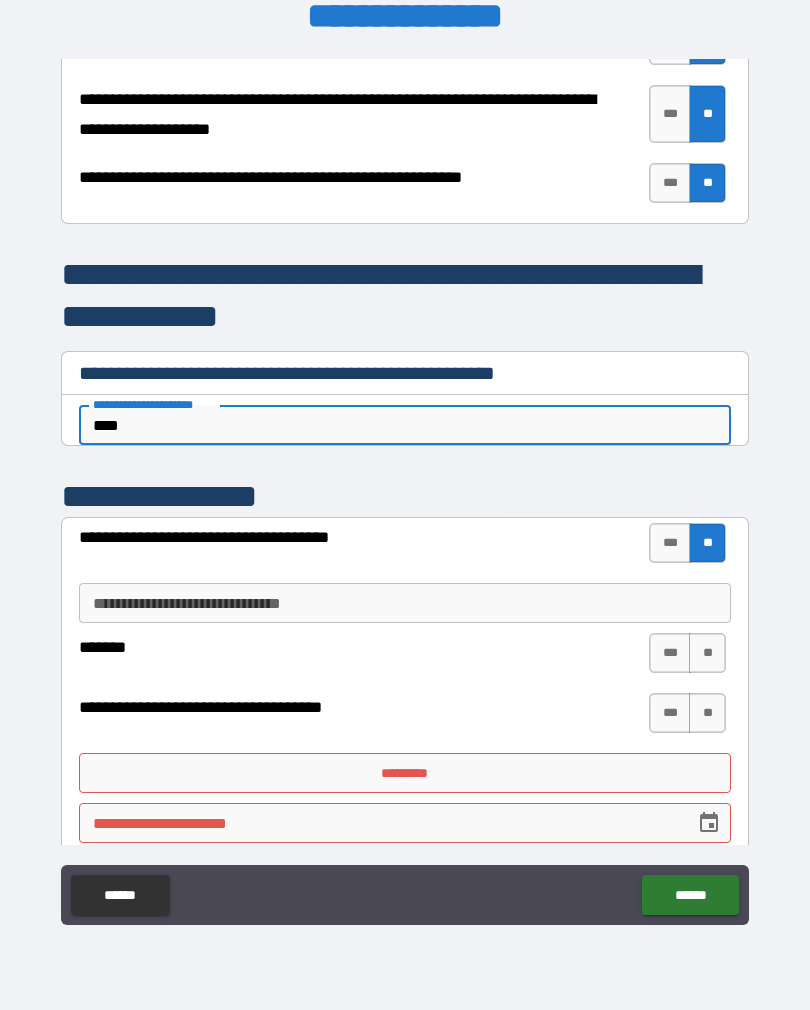 type on "*" 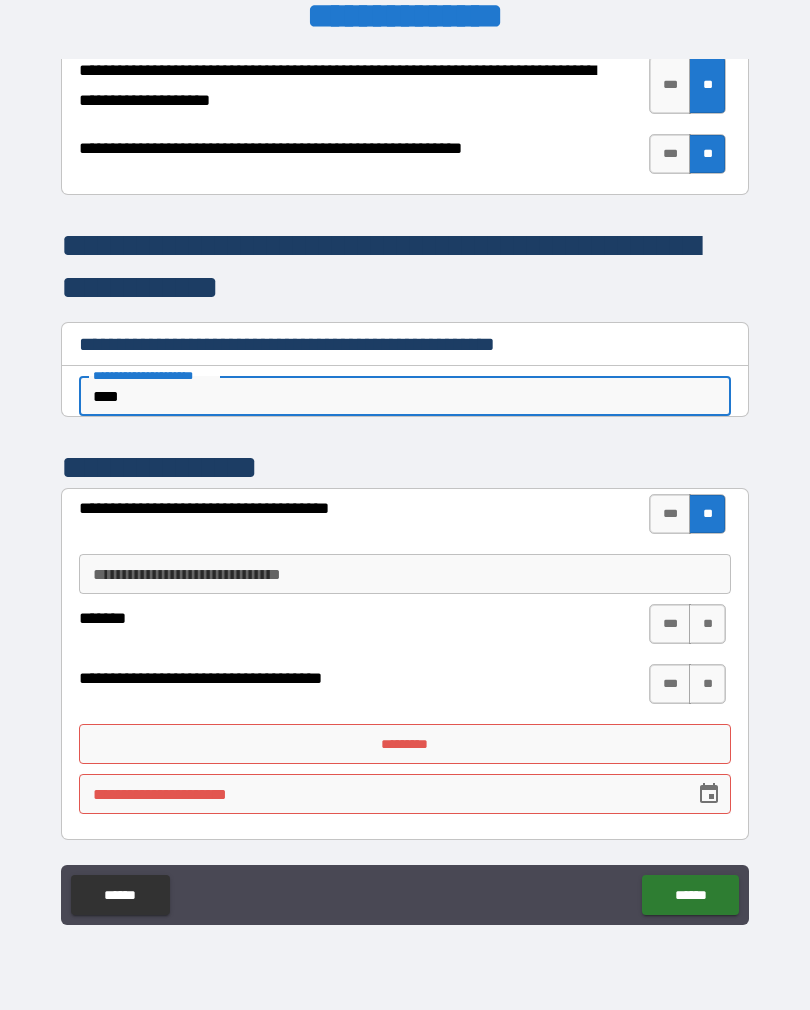 scroll, scrollTop: 4214, scrollLeft: 0, axis: vertical 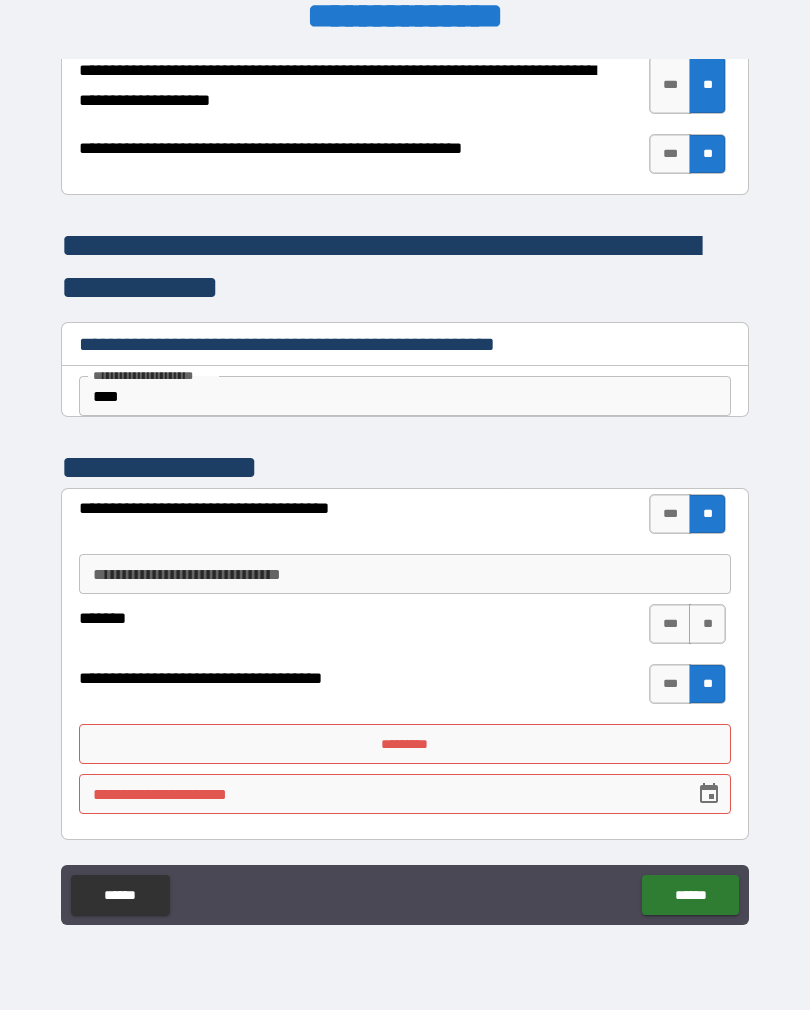 click on "**" at bounding box center (707, 624) 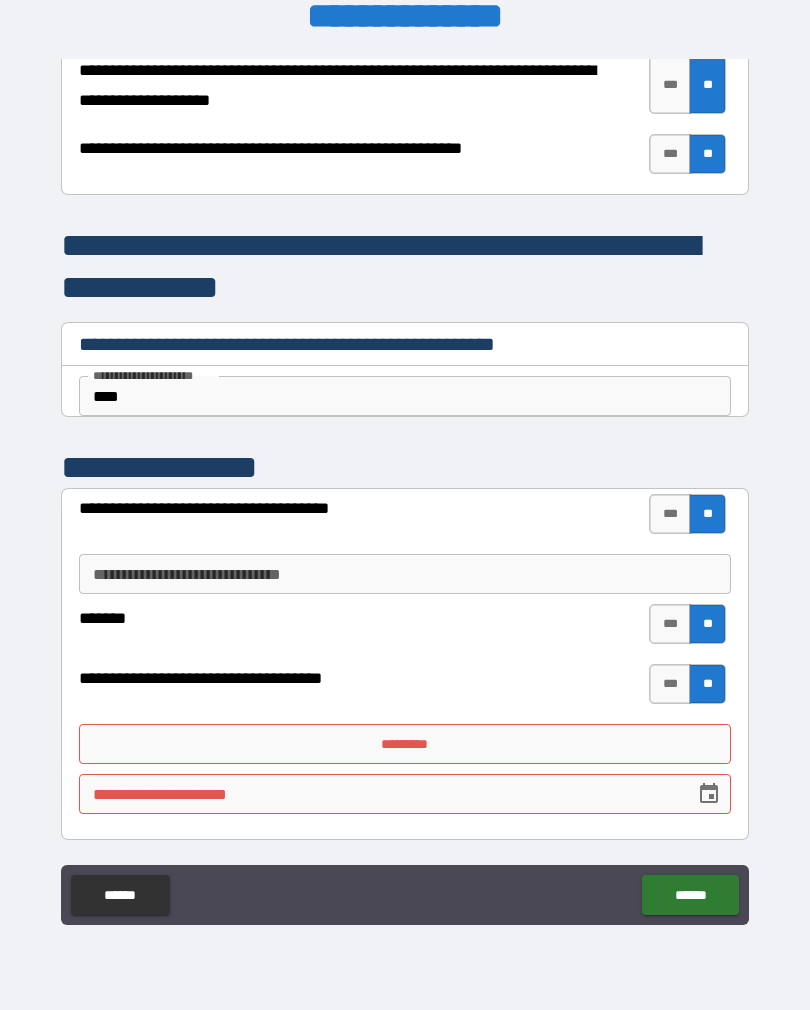click on "*********" at bounding box center (405, 744) 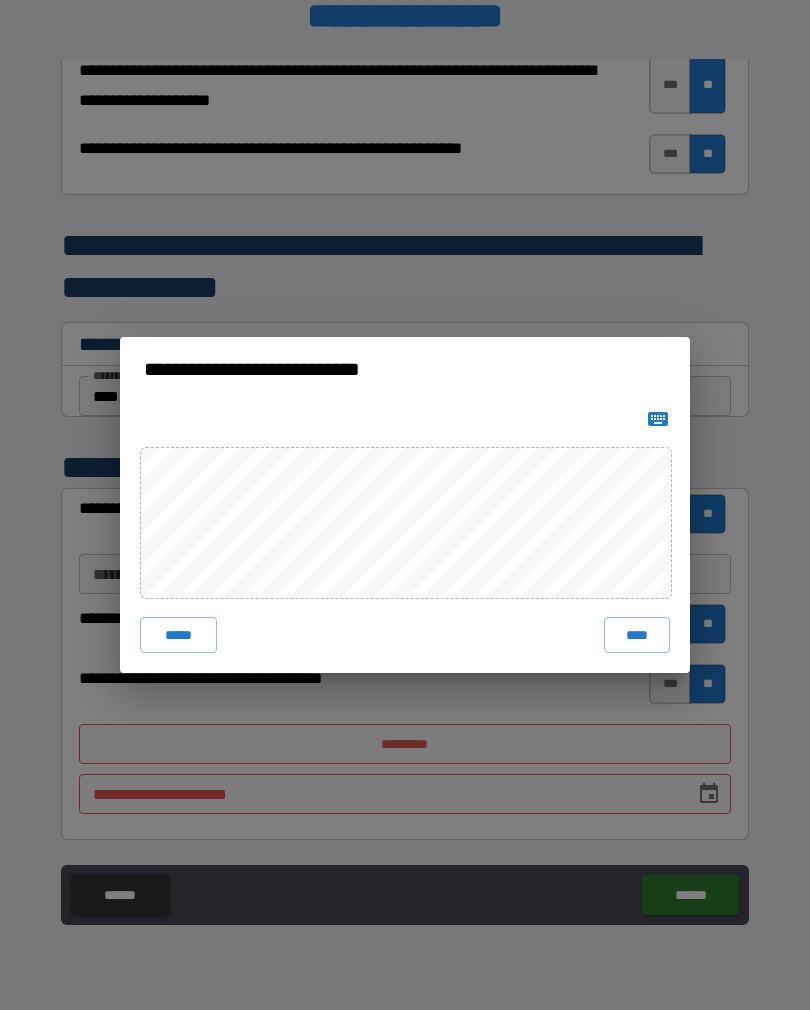 click on "****" at bounding box center [637, 635] 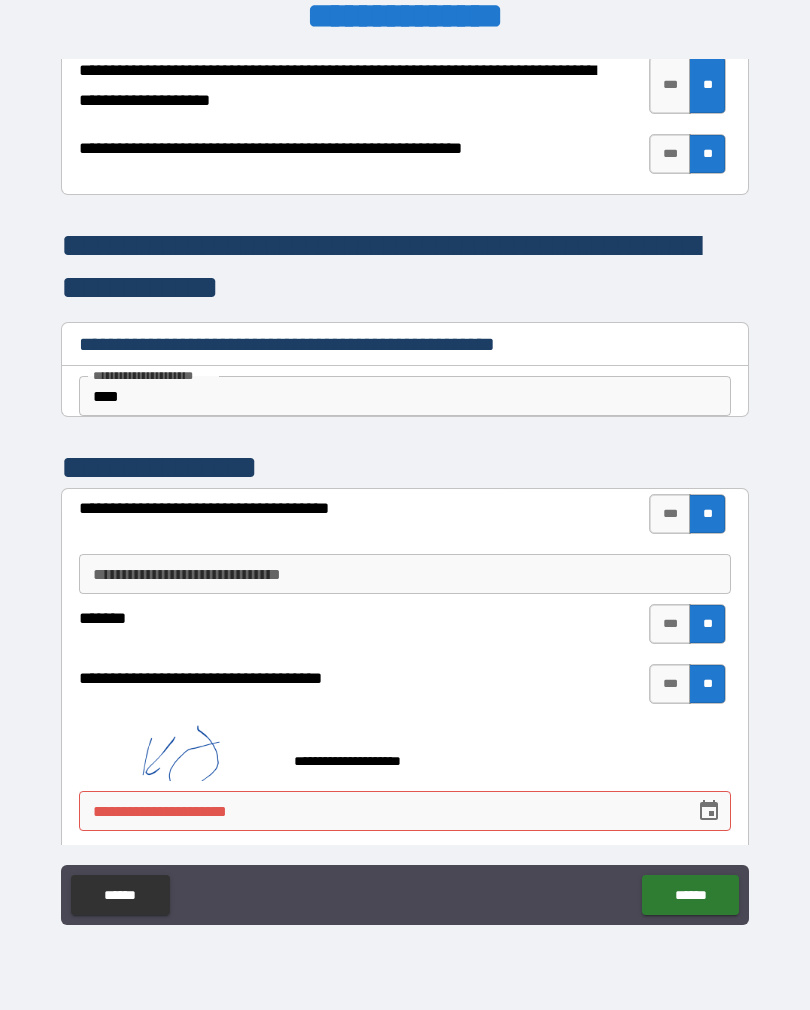 click on "**********" at bounding box center [380, 811] 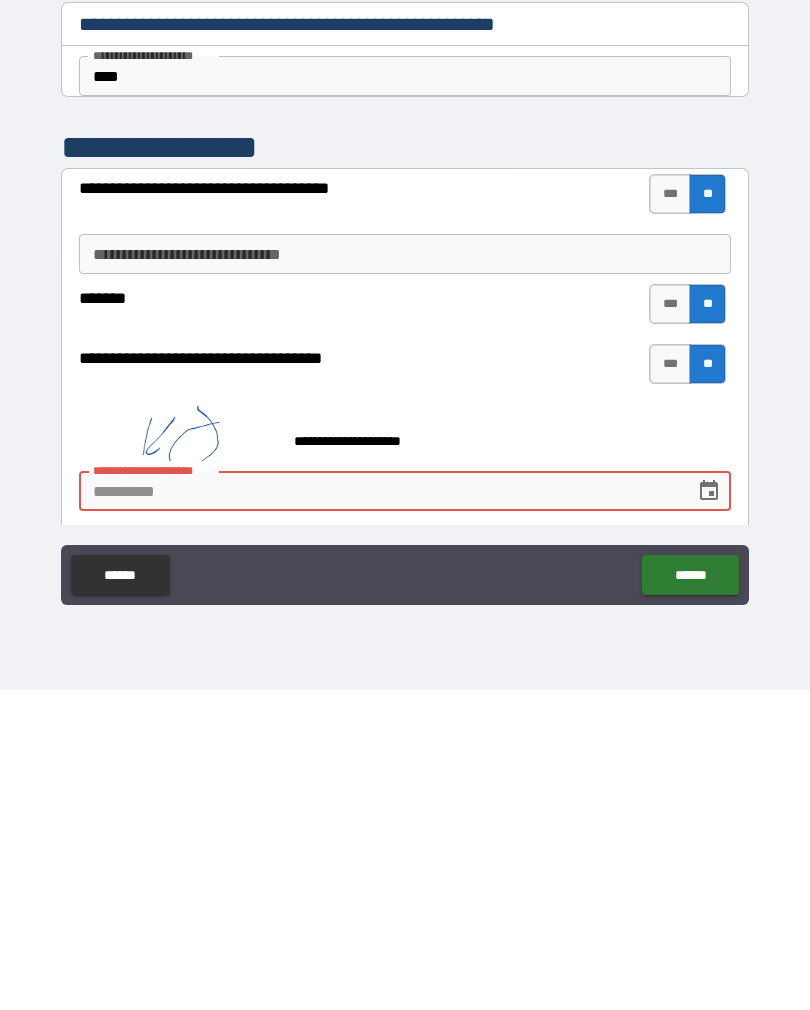 click 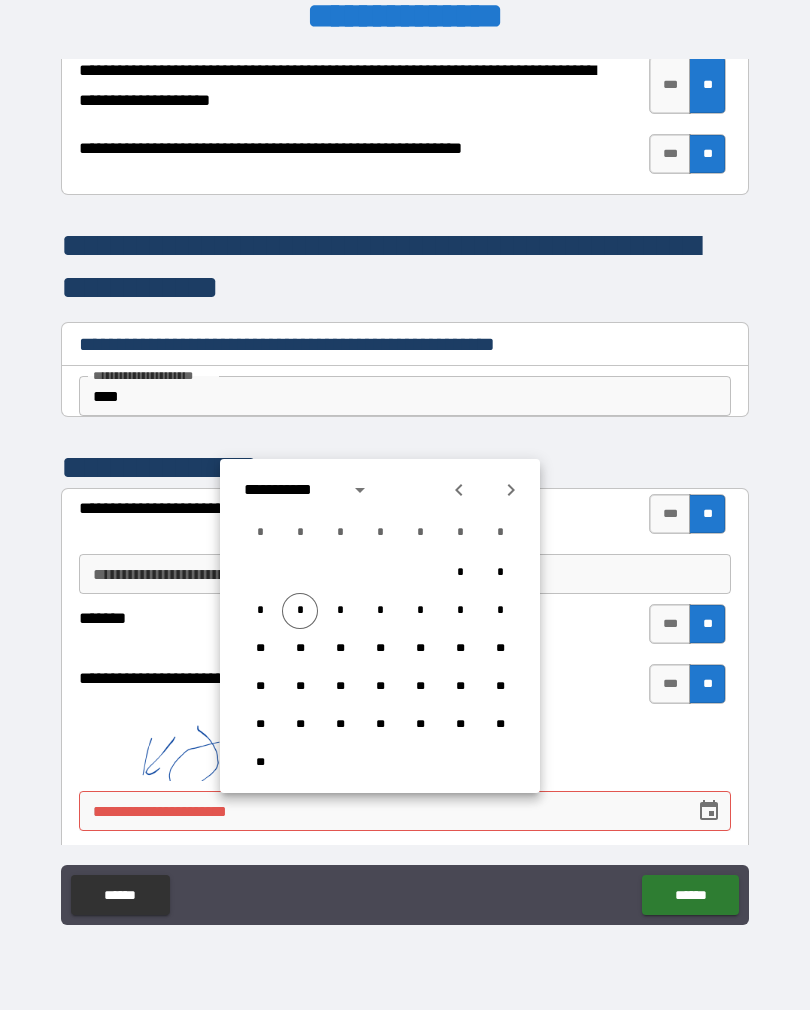 click on "*" at bounding box center (300, 611) 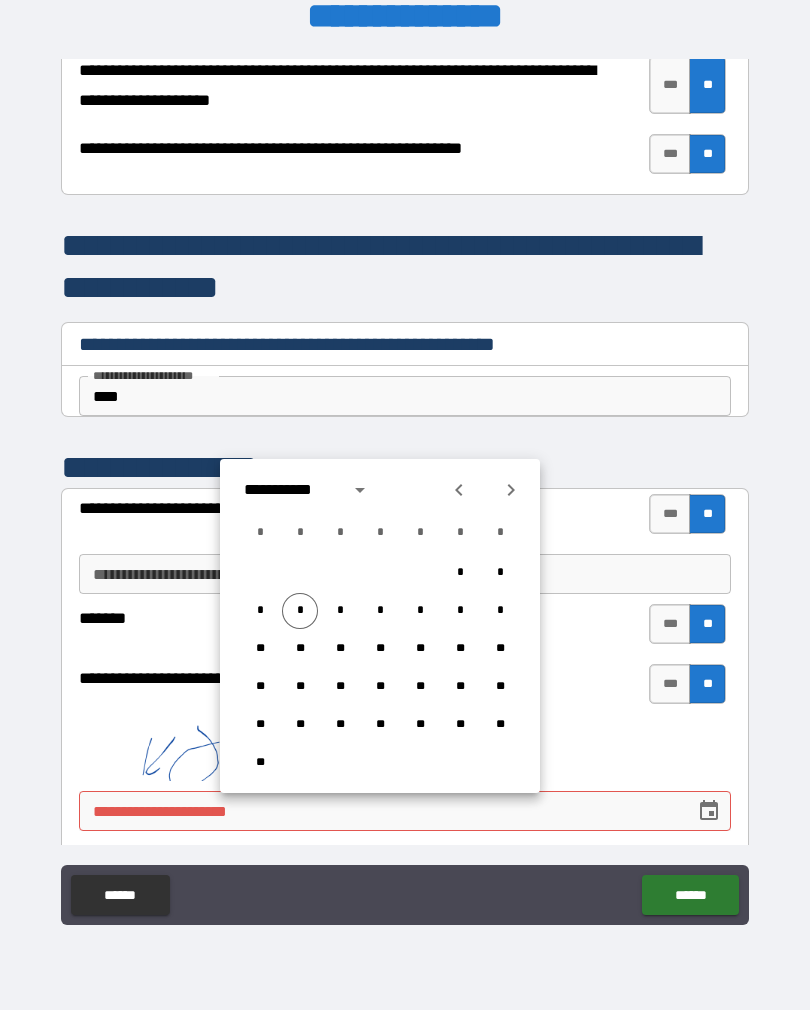 type on "*" 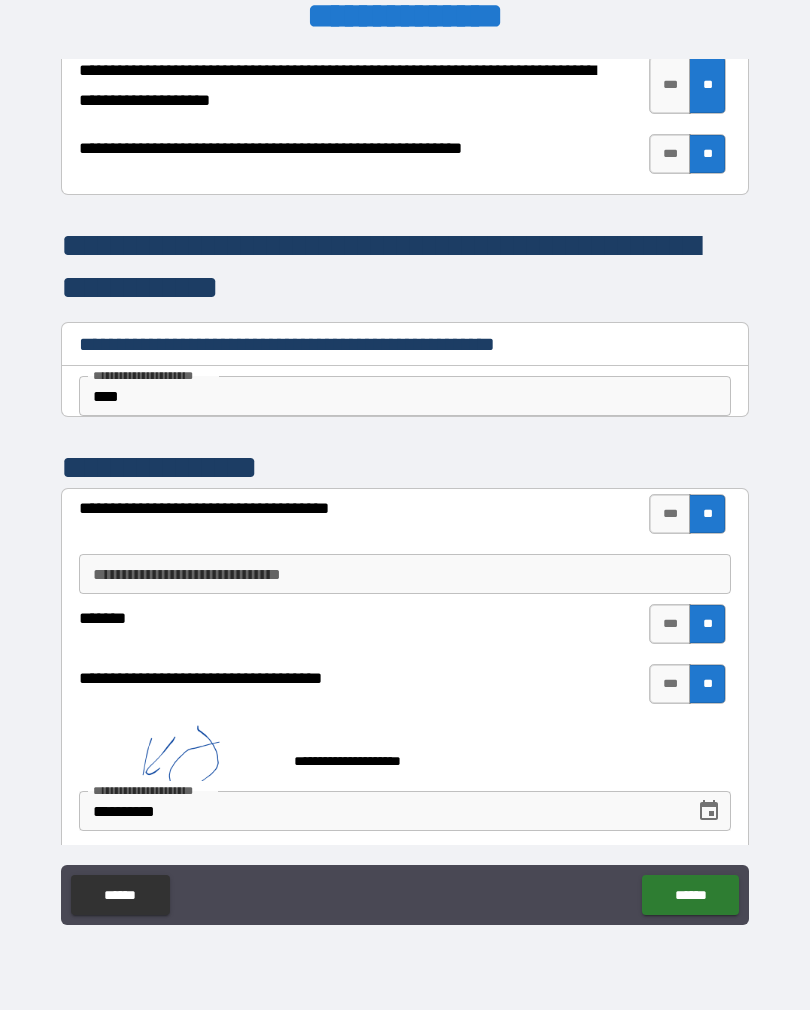 type on "*" 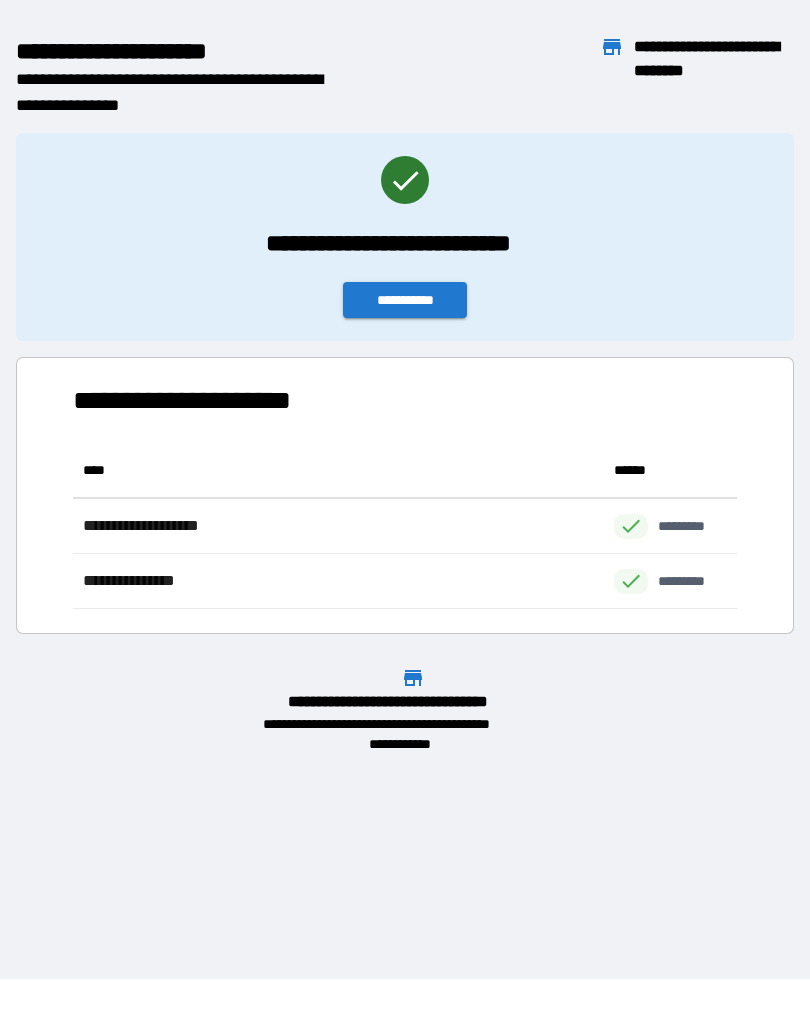 scroll, scrollTop: 166, scrollLeft: 664, axis: both 